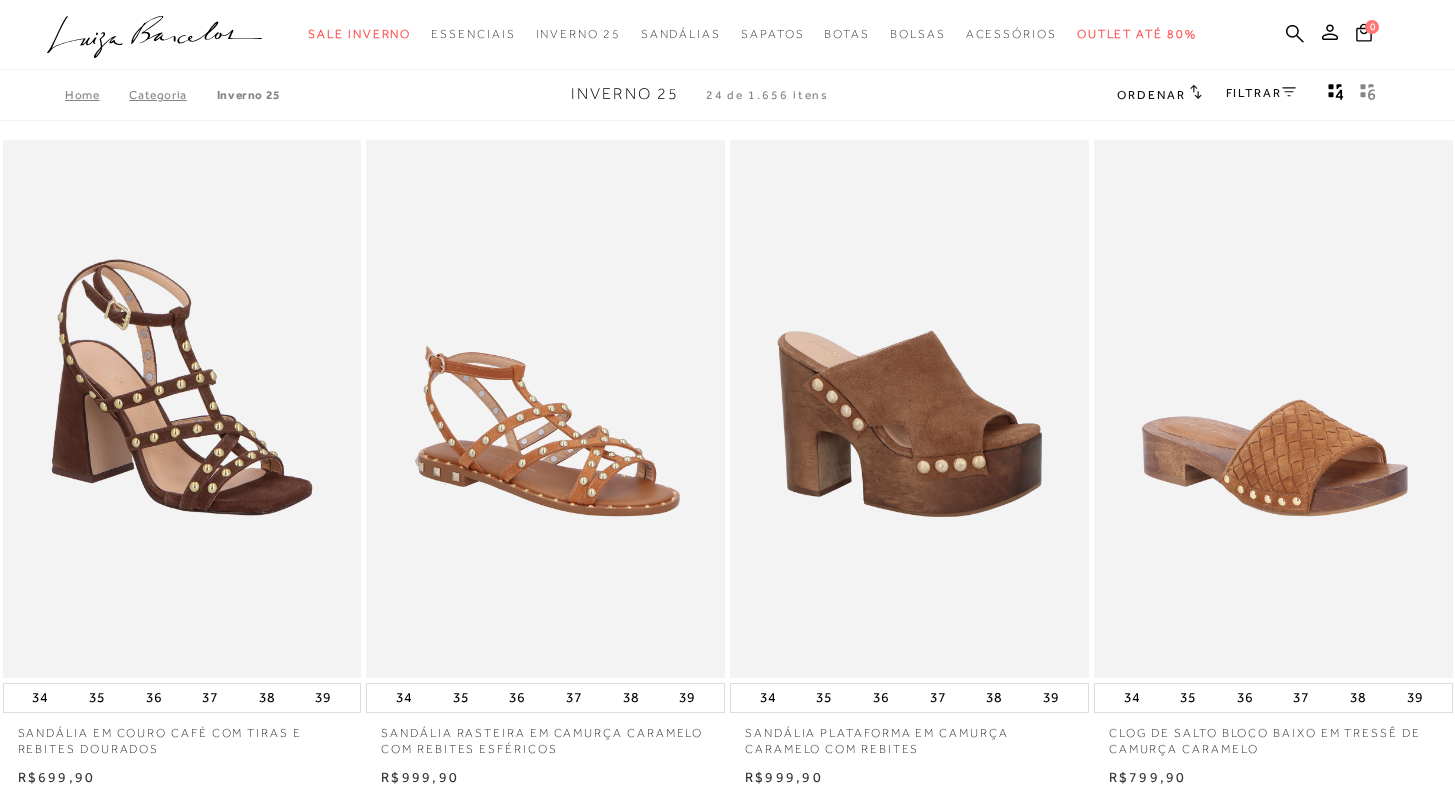 scroll, scrollTop: 0, scrollLeft: 0, axis: both 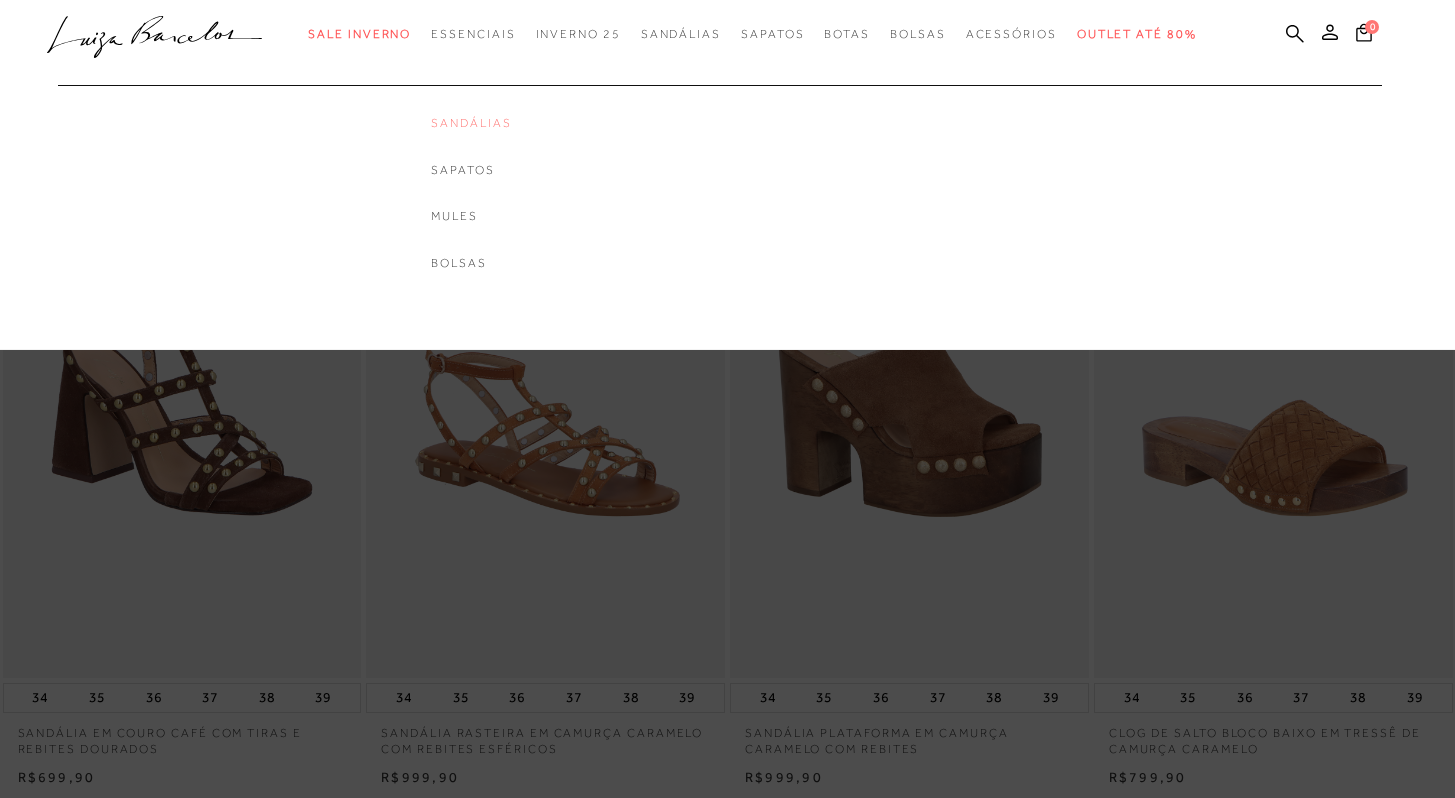 click on "Sandálias" at bounding box center (471, 123) 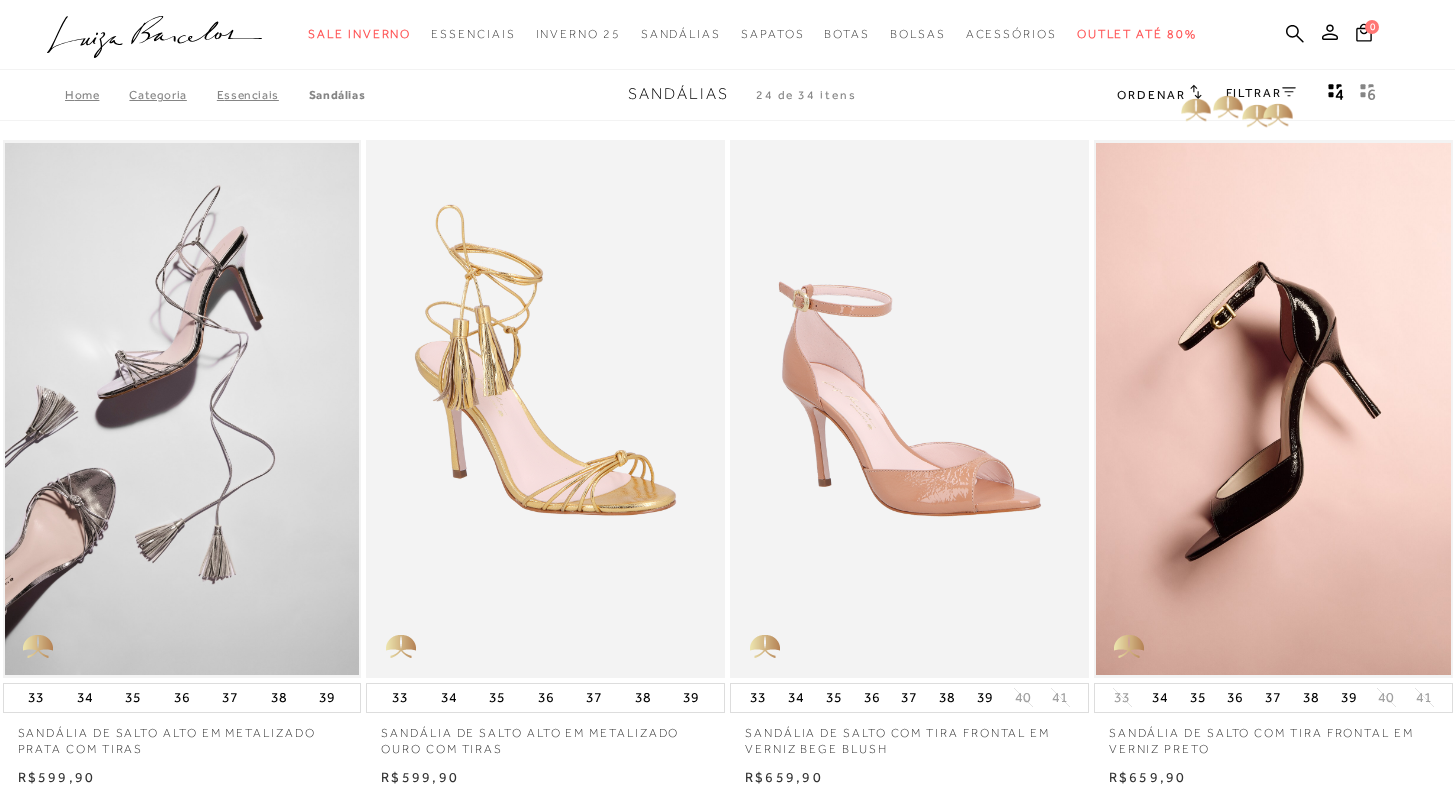 click on "FILTRAR" at bounding box center [1261, 93] 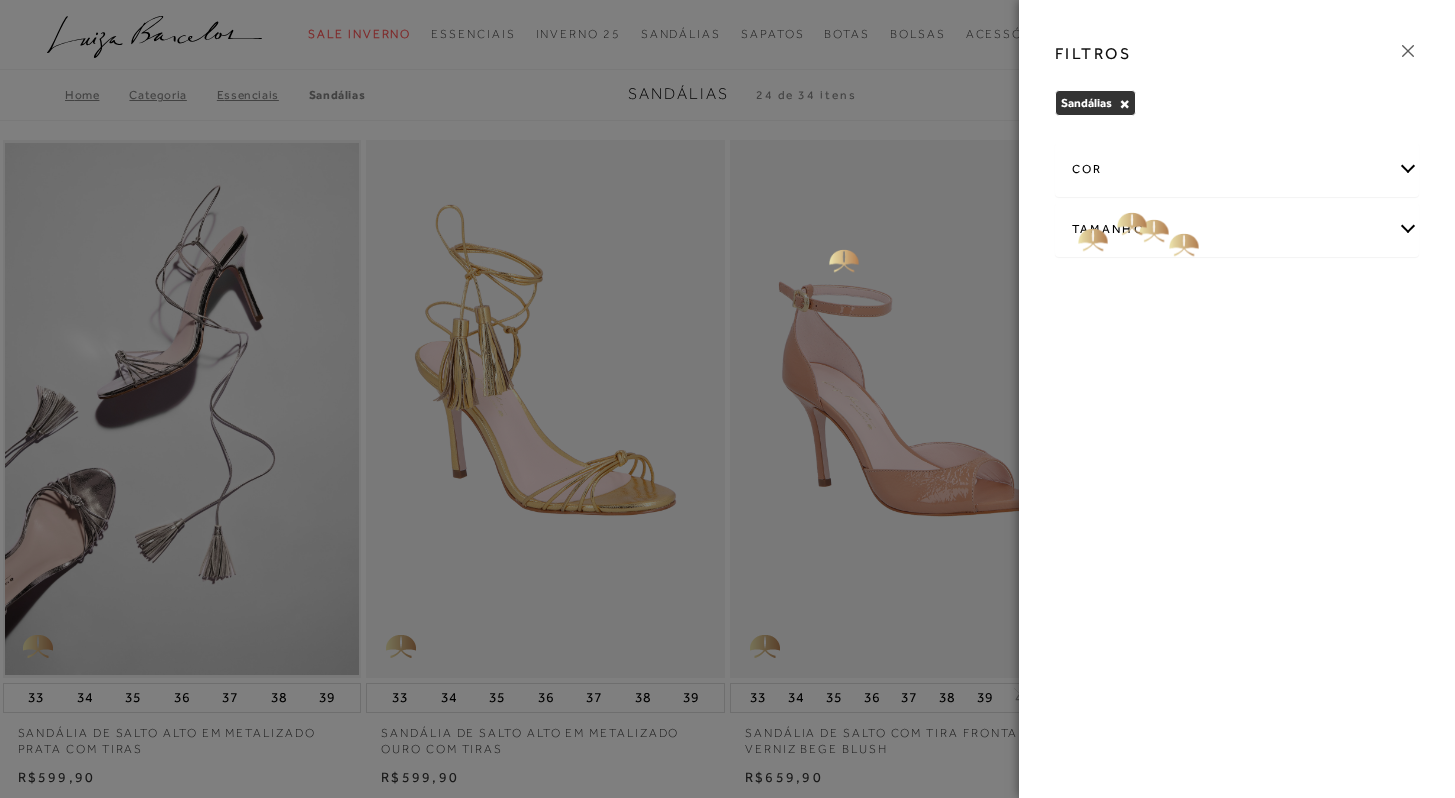 click on "Tamanho" at bounding box center (1237, 229) 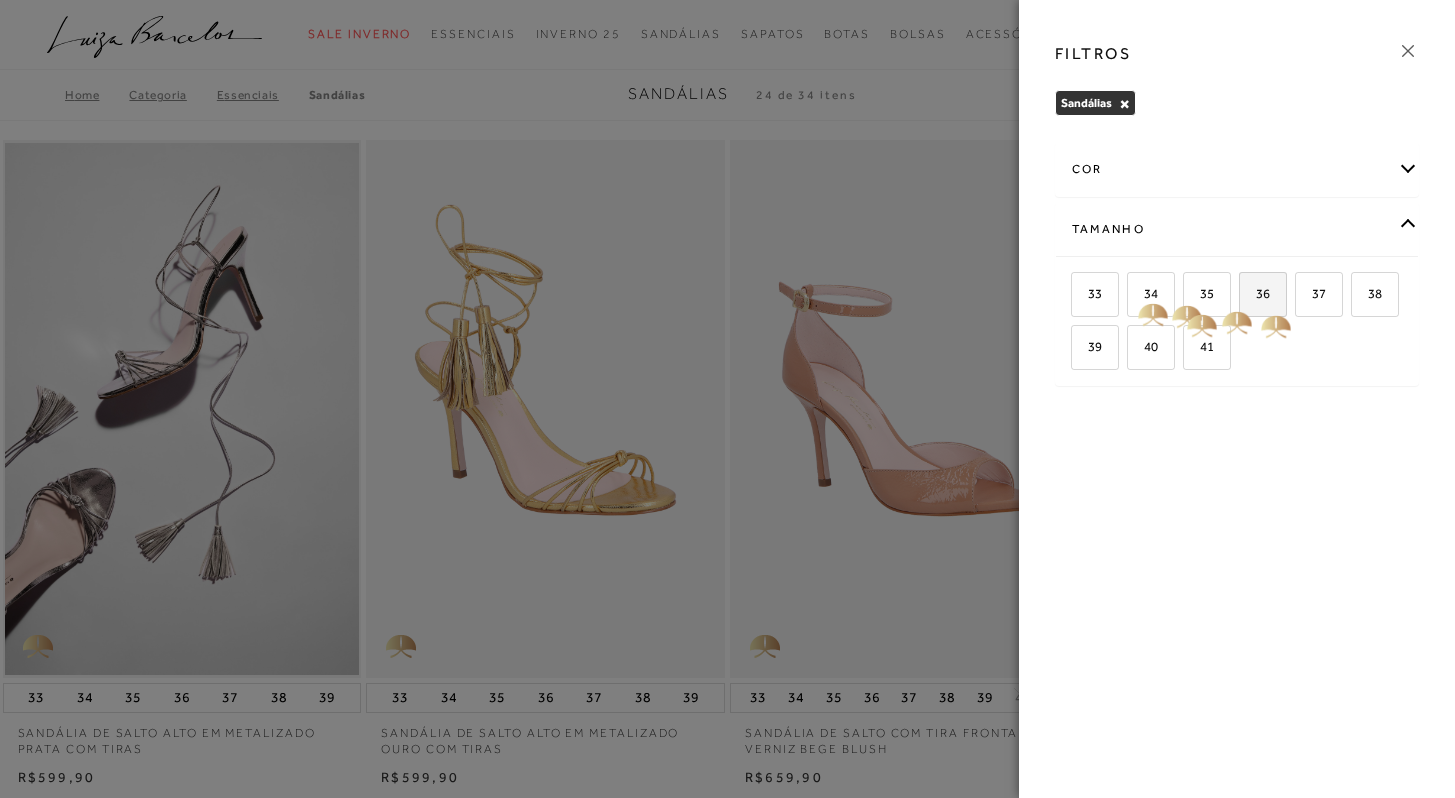 click on "36" at bounding box center (1263, 294) 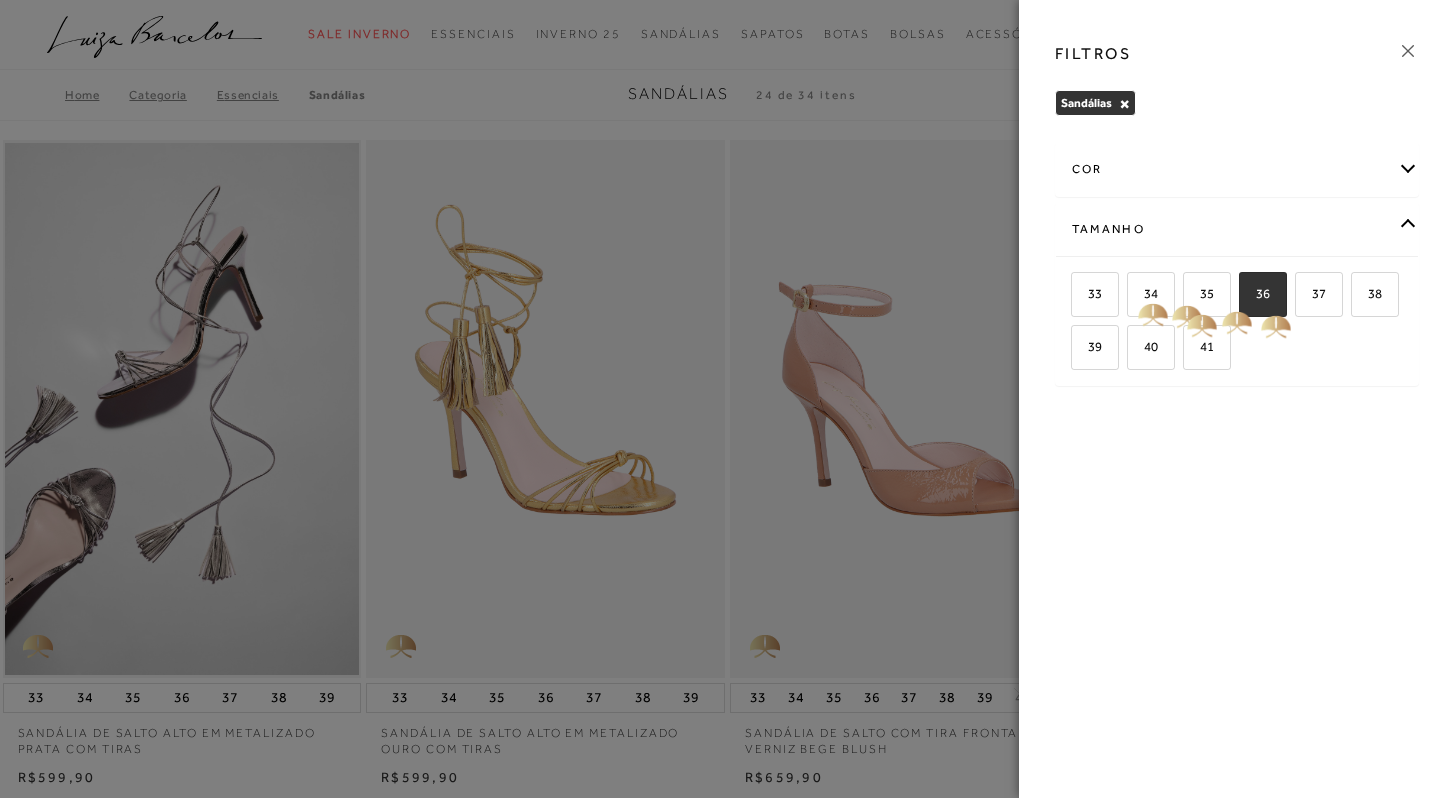checkbox on "true" 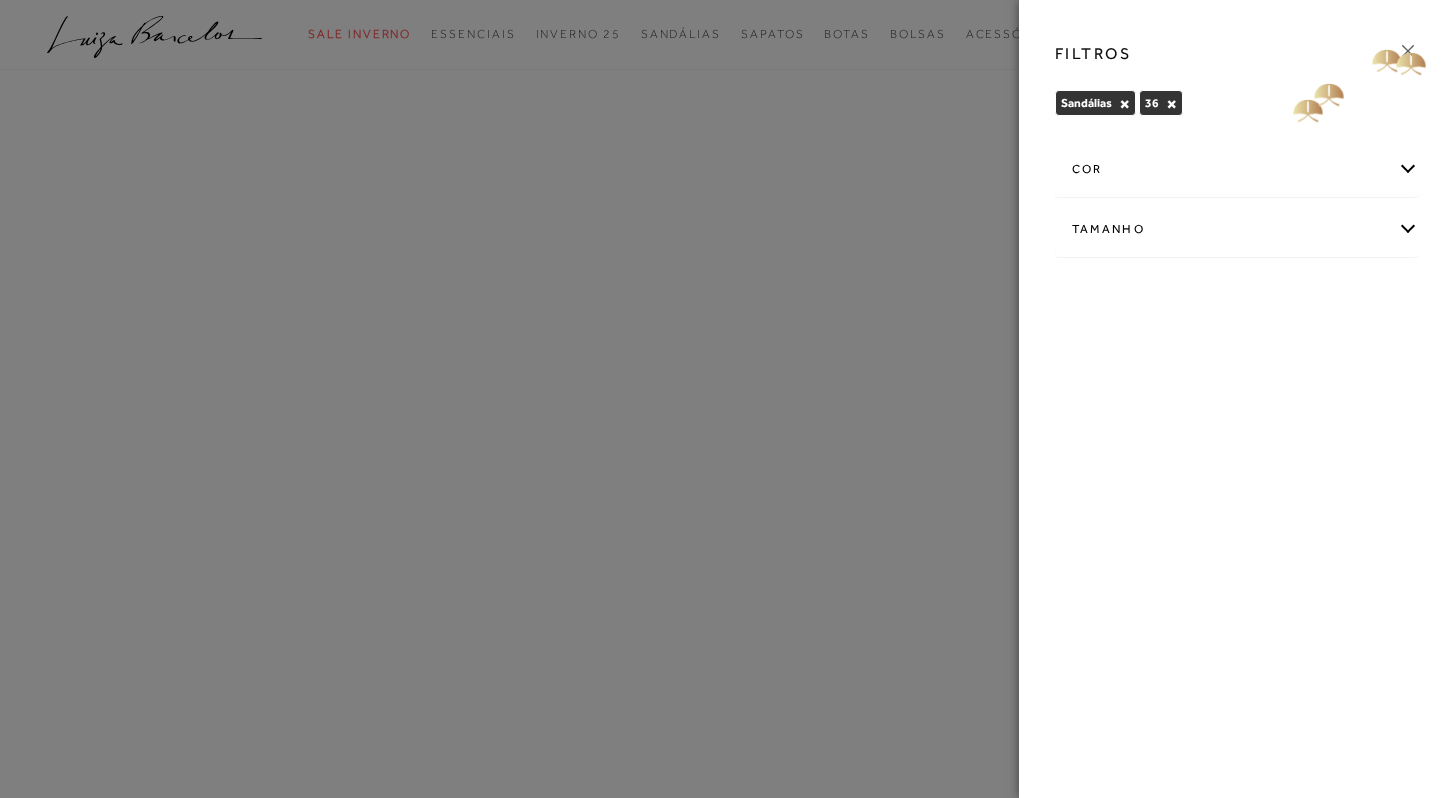 click 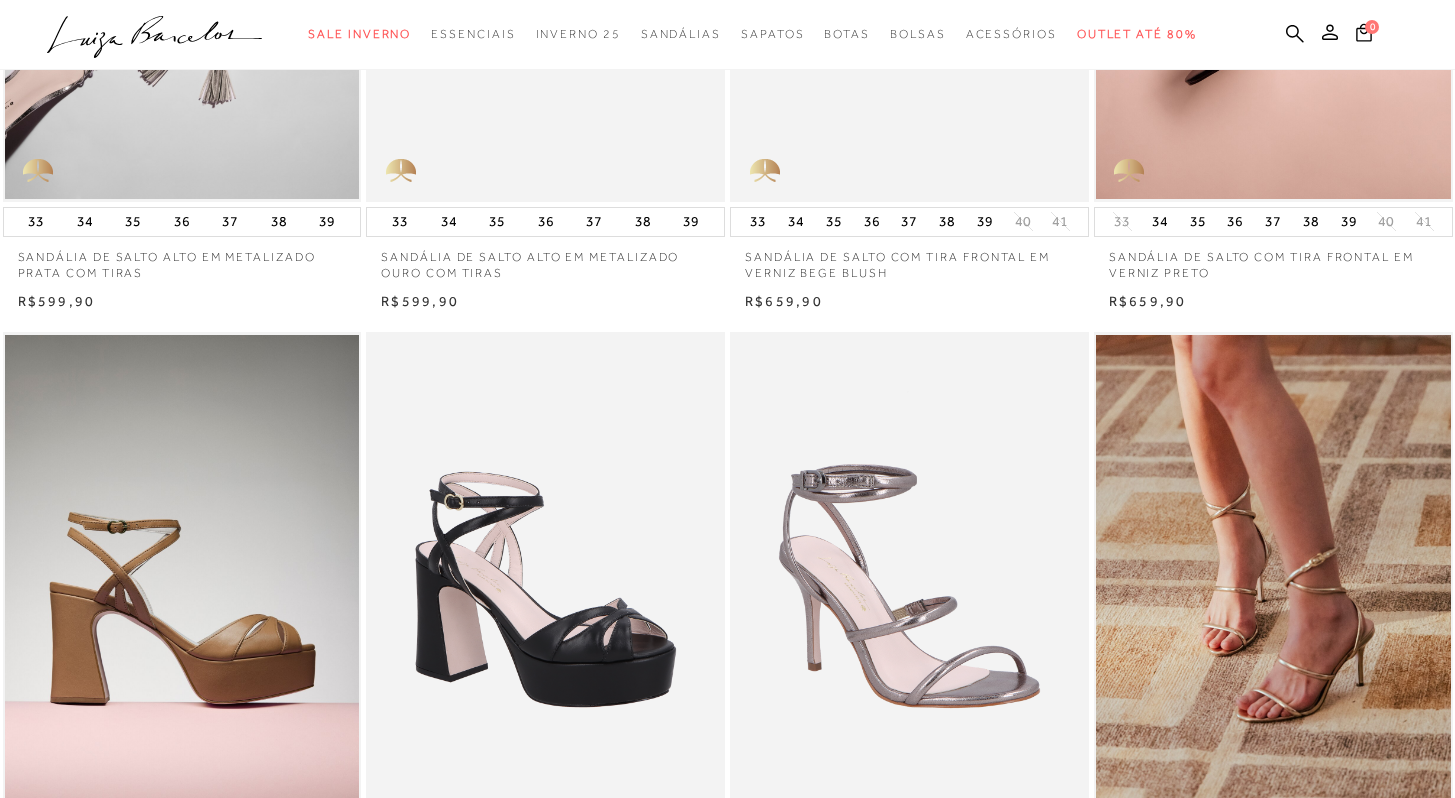 scroll, scrollTop: 594, scrollLeft: 0, axis: vertical 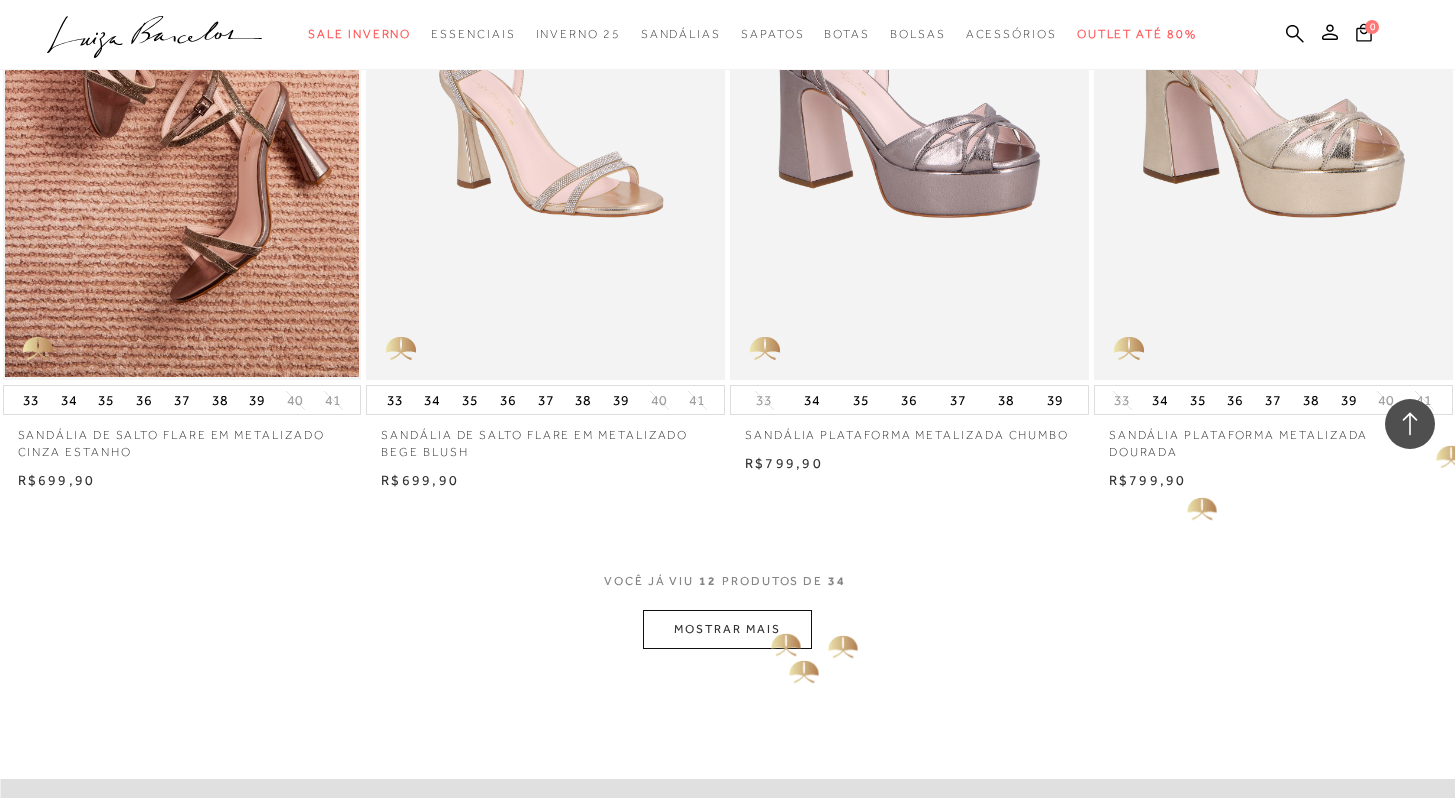 click on "MOSTRAR MAIS" at bounding box center (727, 629) 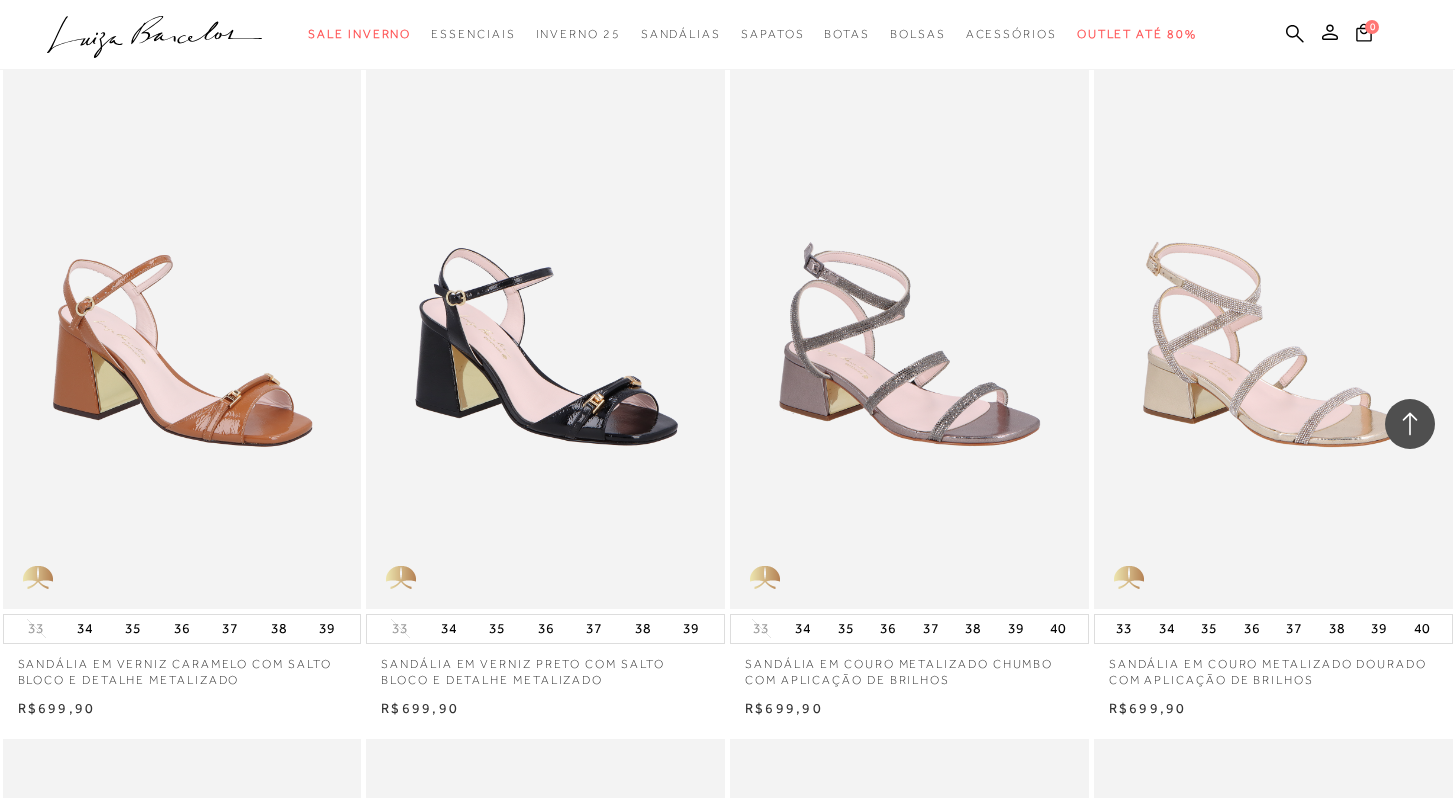 scroll, scrollTop: 2141, scrollLeft: 0, axis: vertical 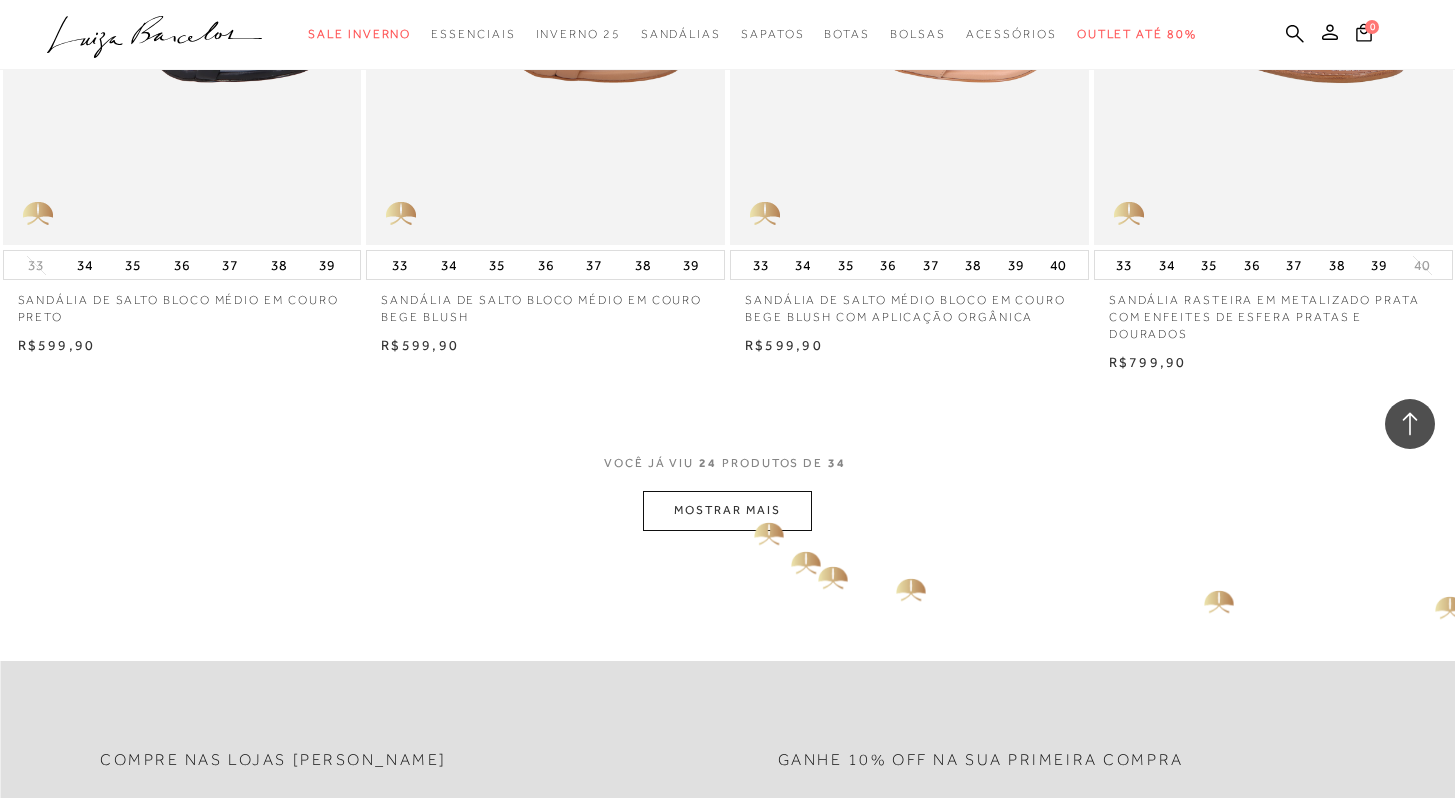 click on "MOSTRAR MAIS" at bounding box center [727, 510] 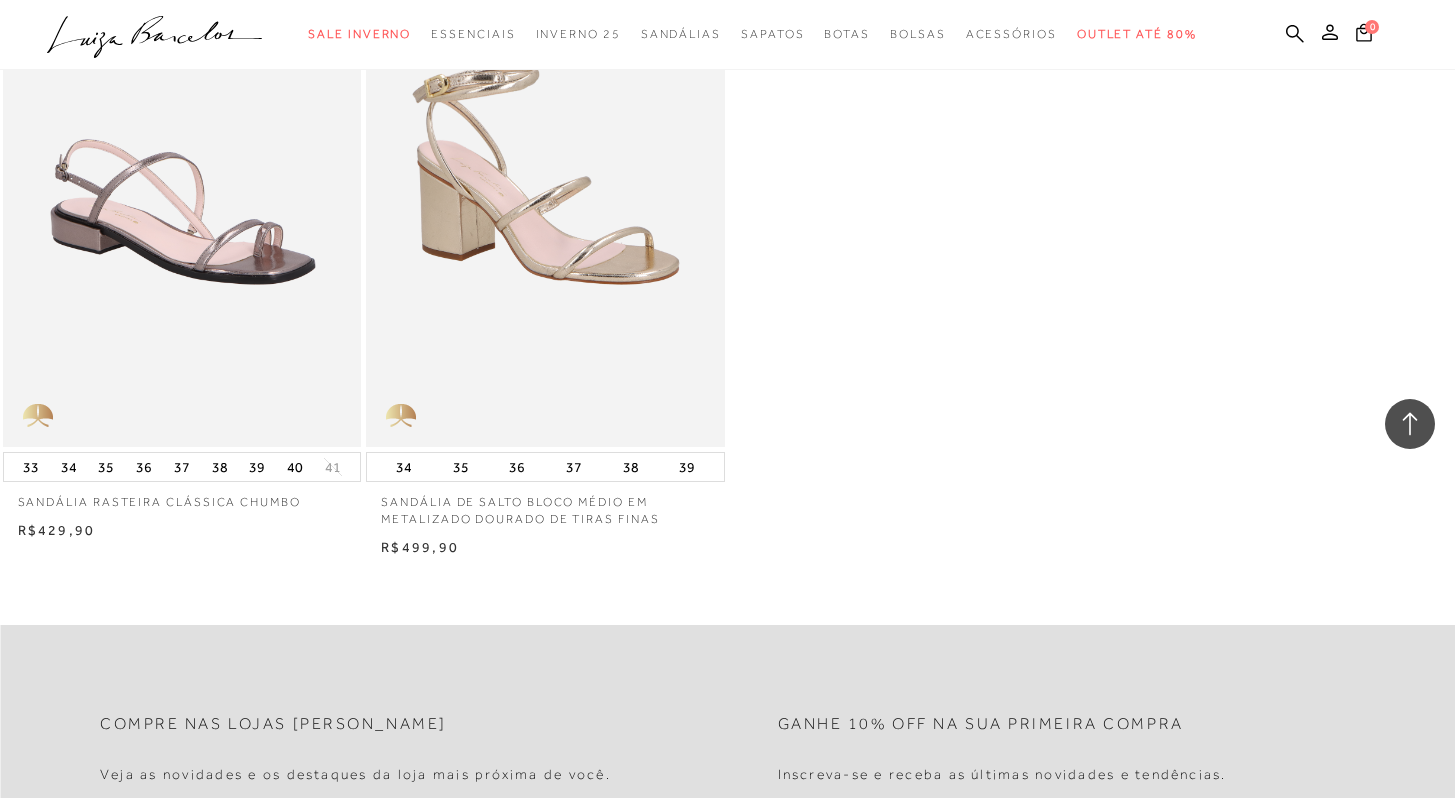 scroll, scrollTop: 5678, scrollLeft: 0, axis: vertical 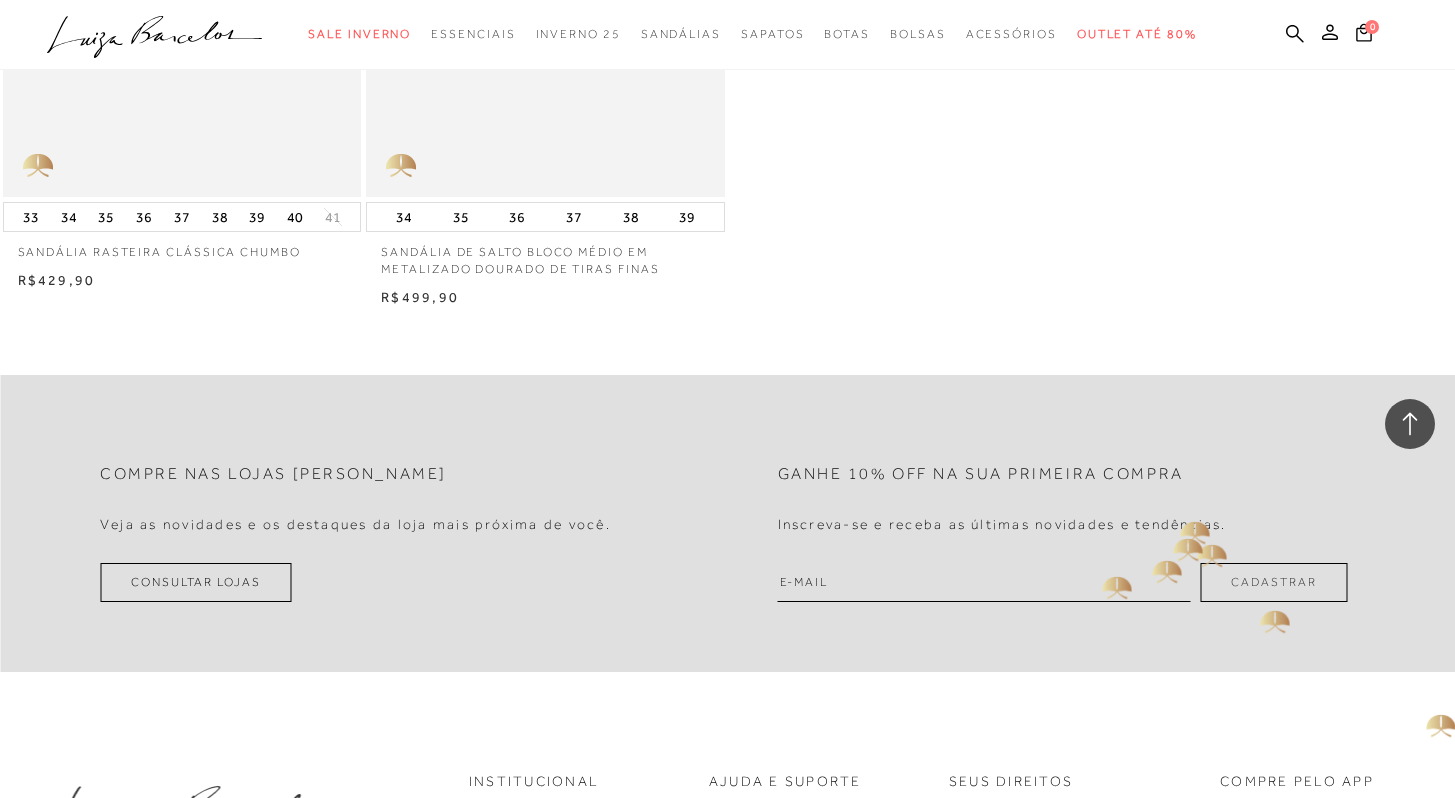 click at bounding box center [984, 582] 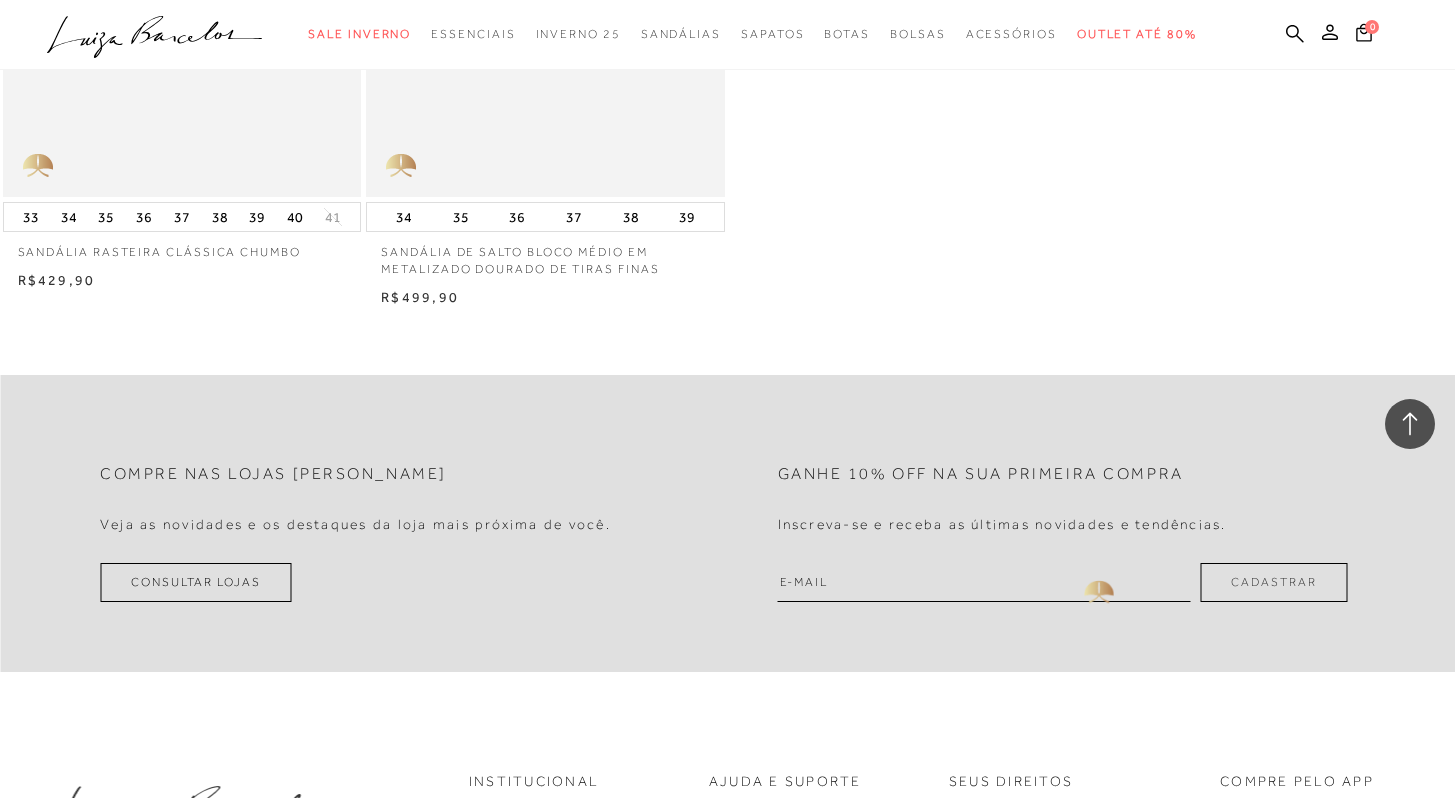 type on "katiane1907@gmail.com" 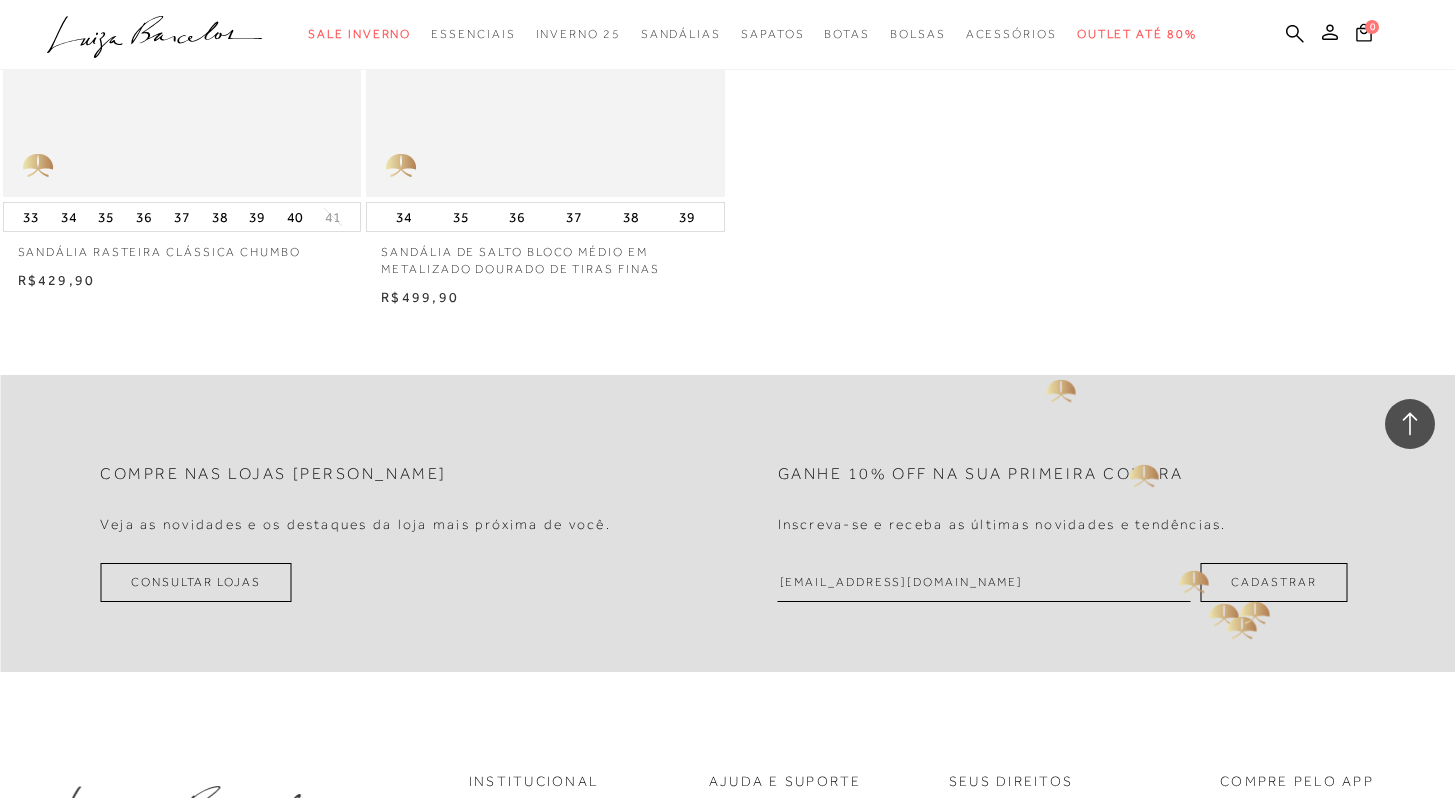 click on "Cadastrar" at bounding box center [1273, 582] 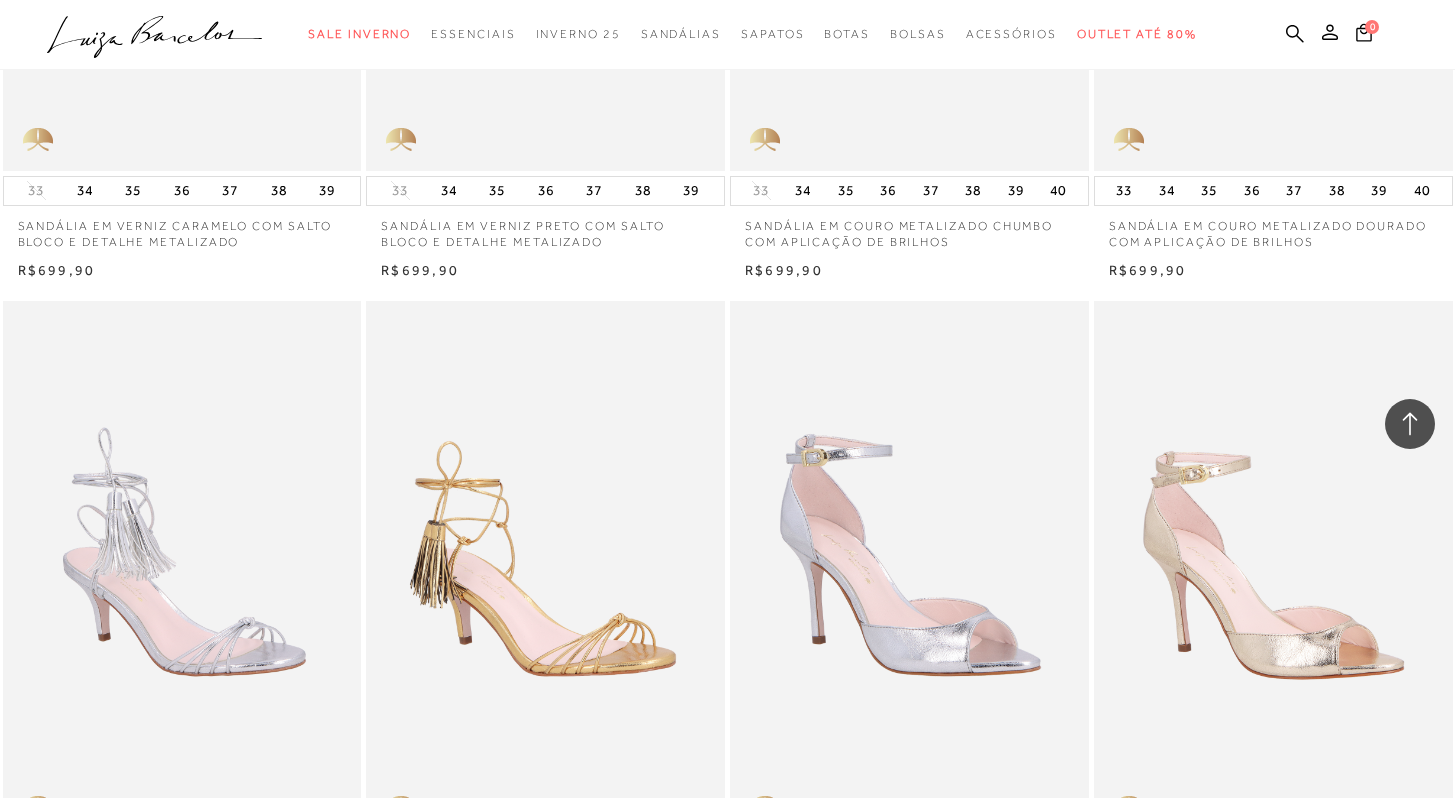 scroll, scrollTop: 0, scrollLeft: 0, axis: both 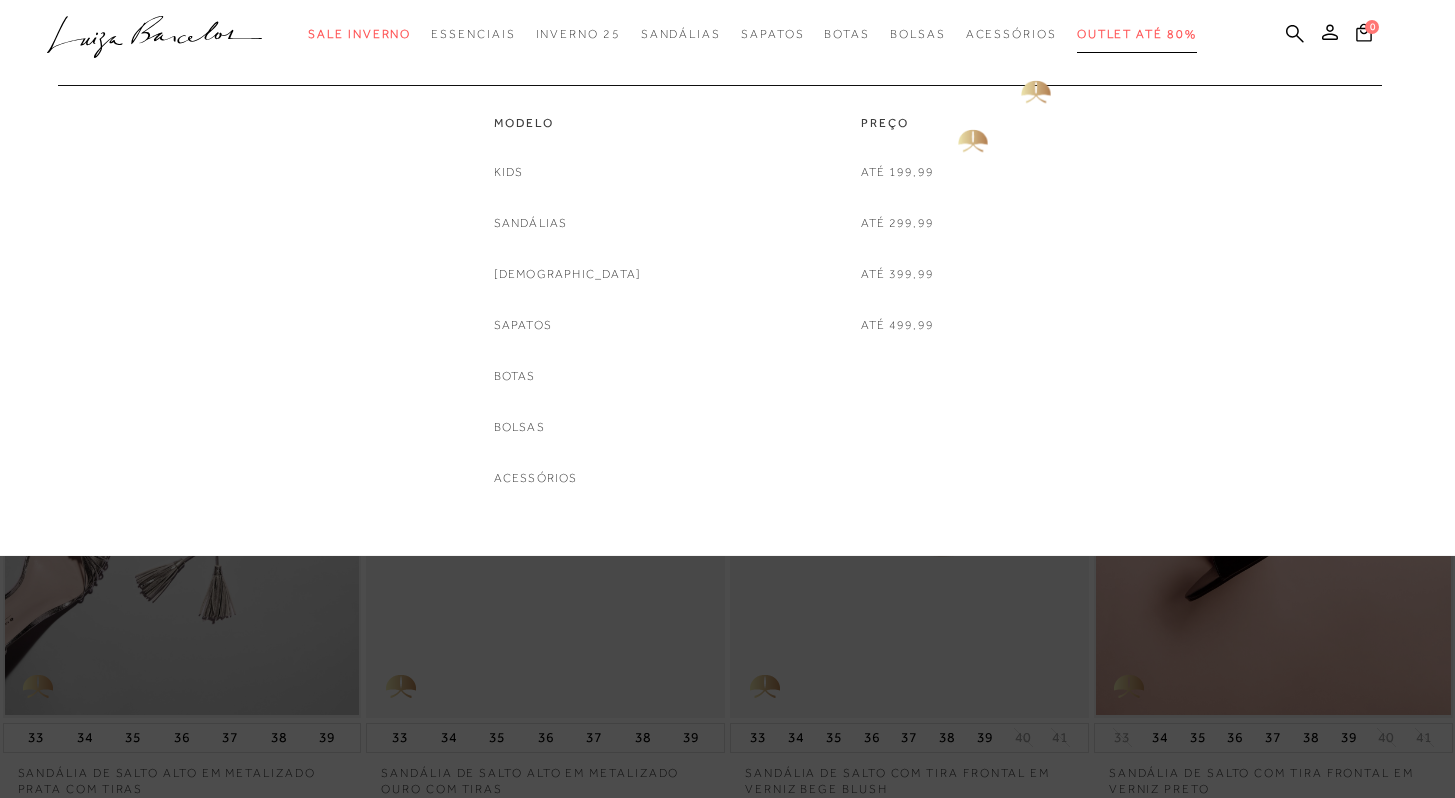 click on "Outlet até 80%" at bounding box center [1137, 34] 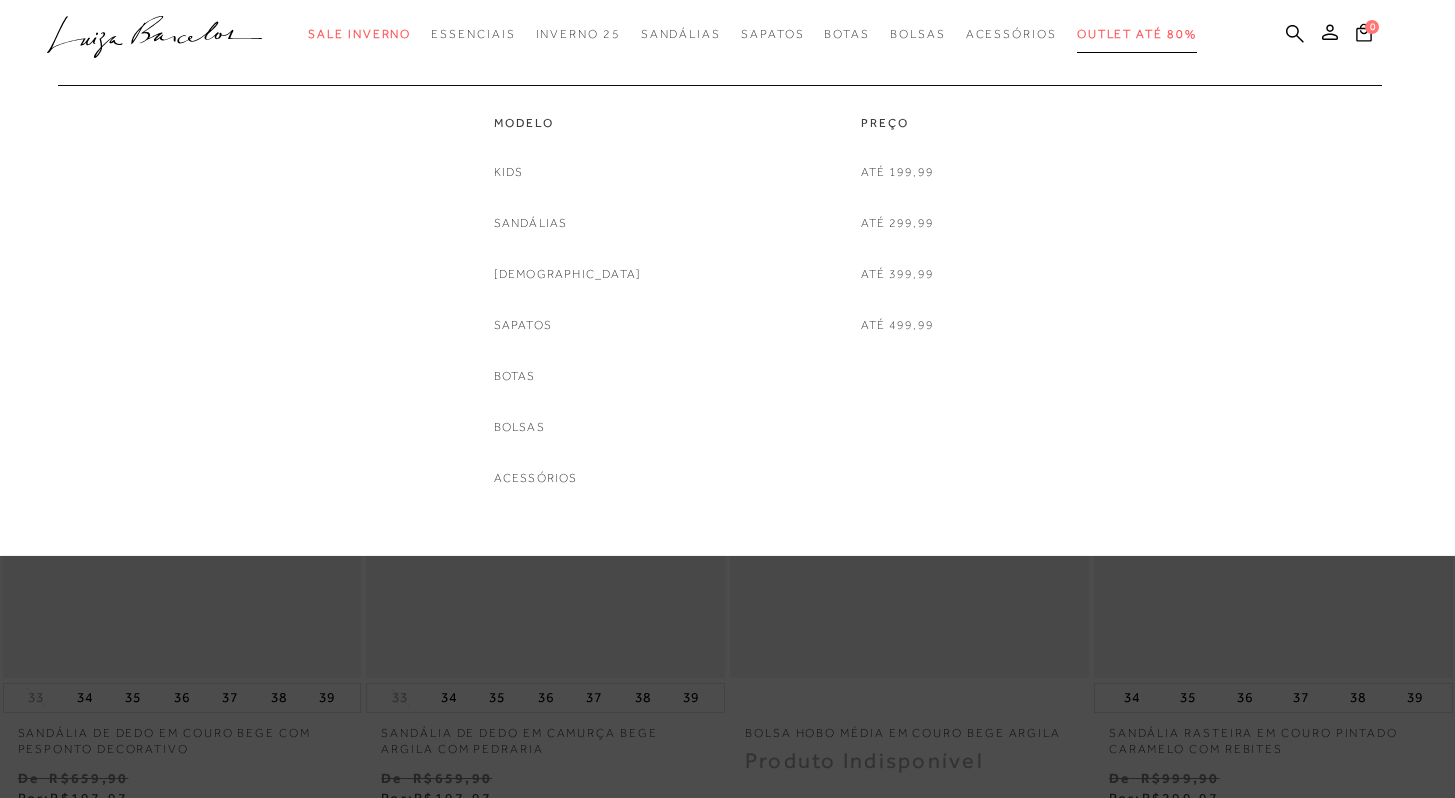 scroll, scrollTop: 0, scrollLeft: 0, axis: both 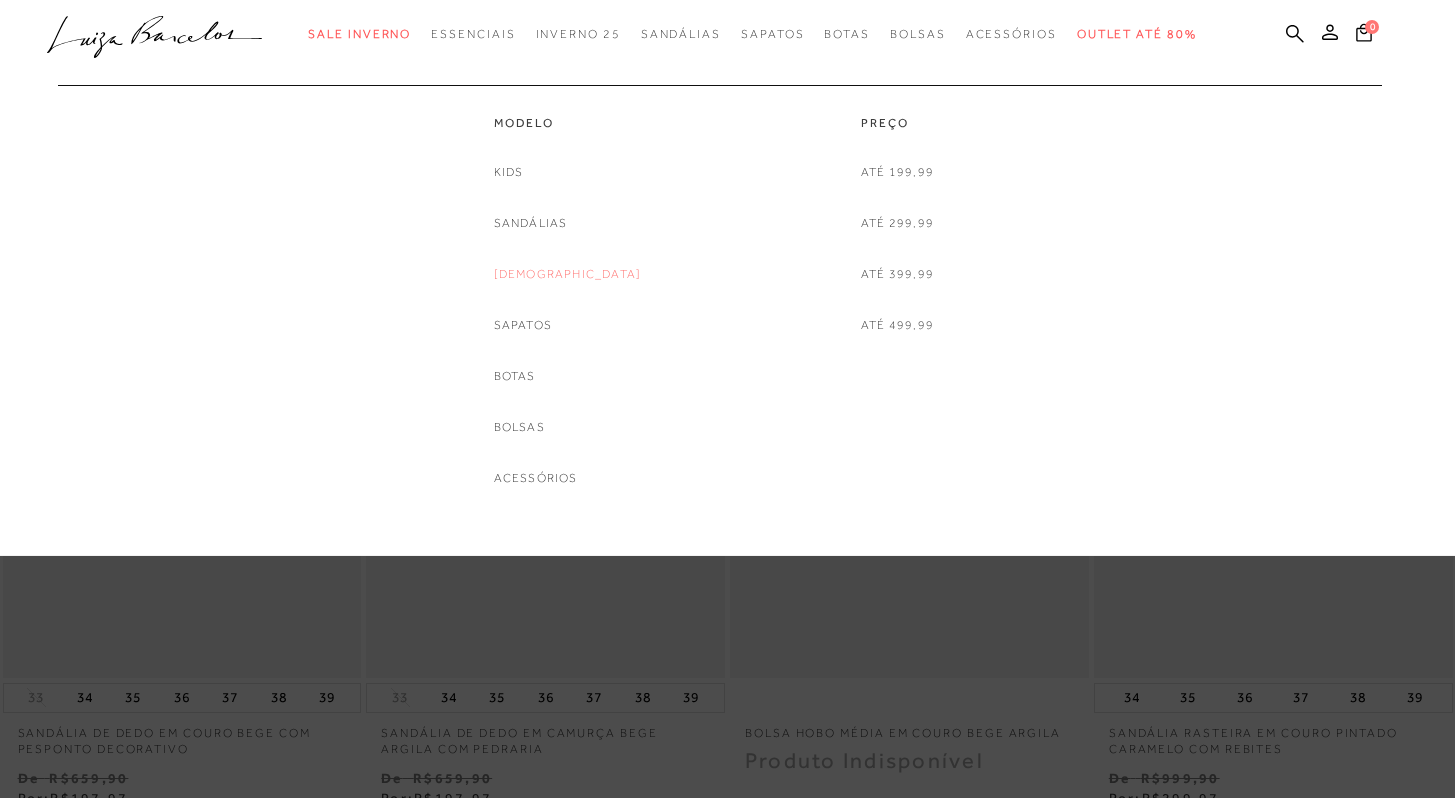 click on "[DEMOGRAPHIC_DATA]" at bounding box center [568, 274] 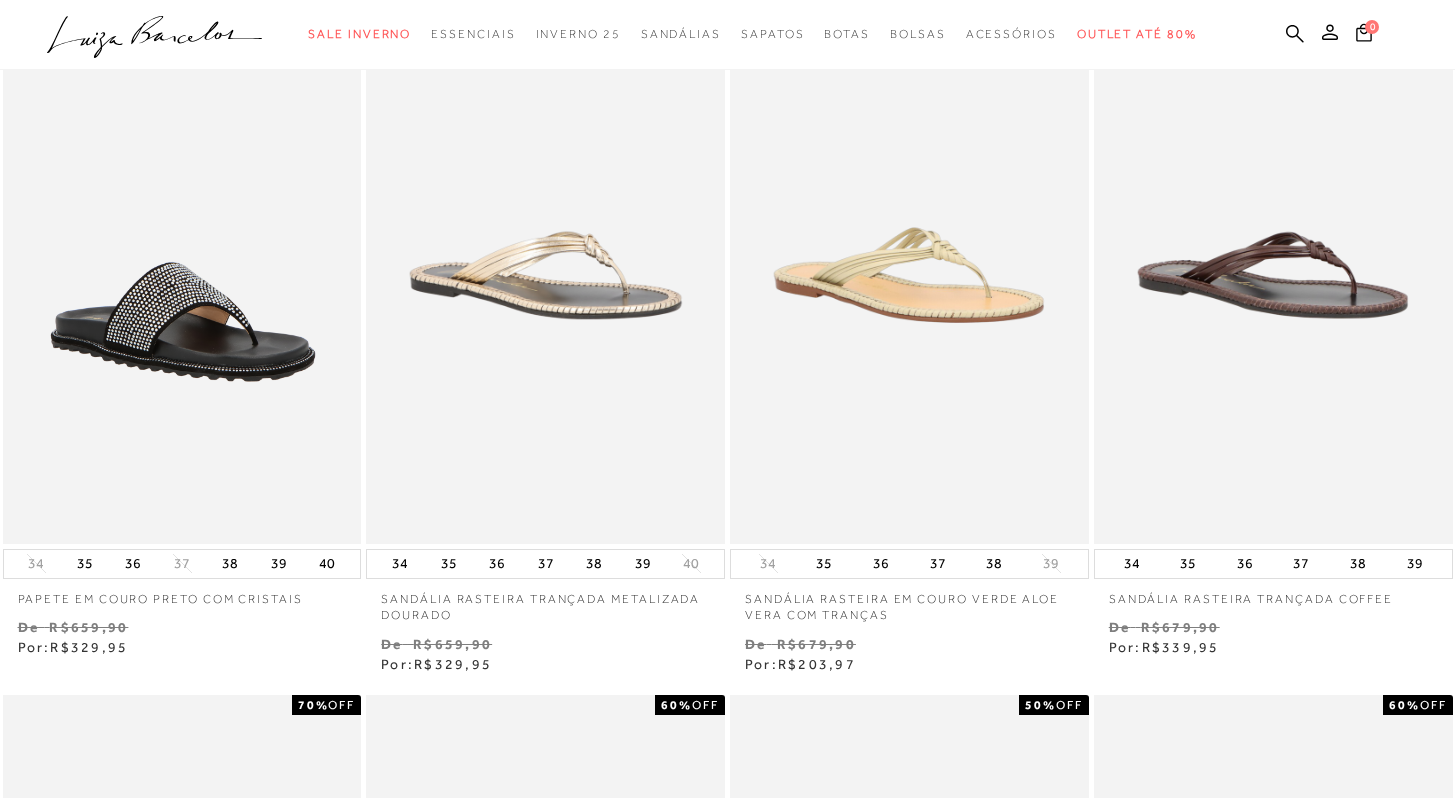 scroll, scrollTop: 187, scrollLeft: 0, axis: vertical 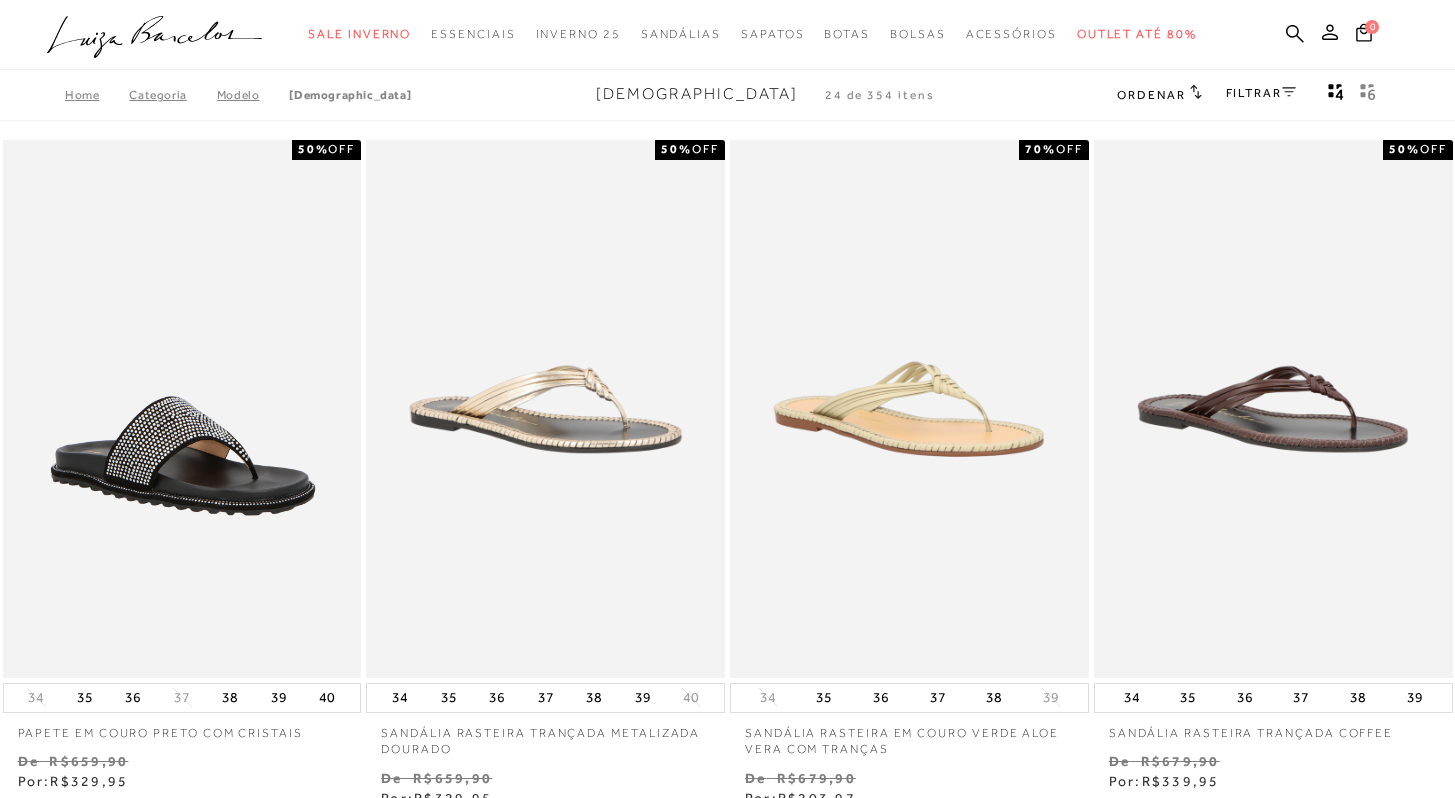 click 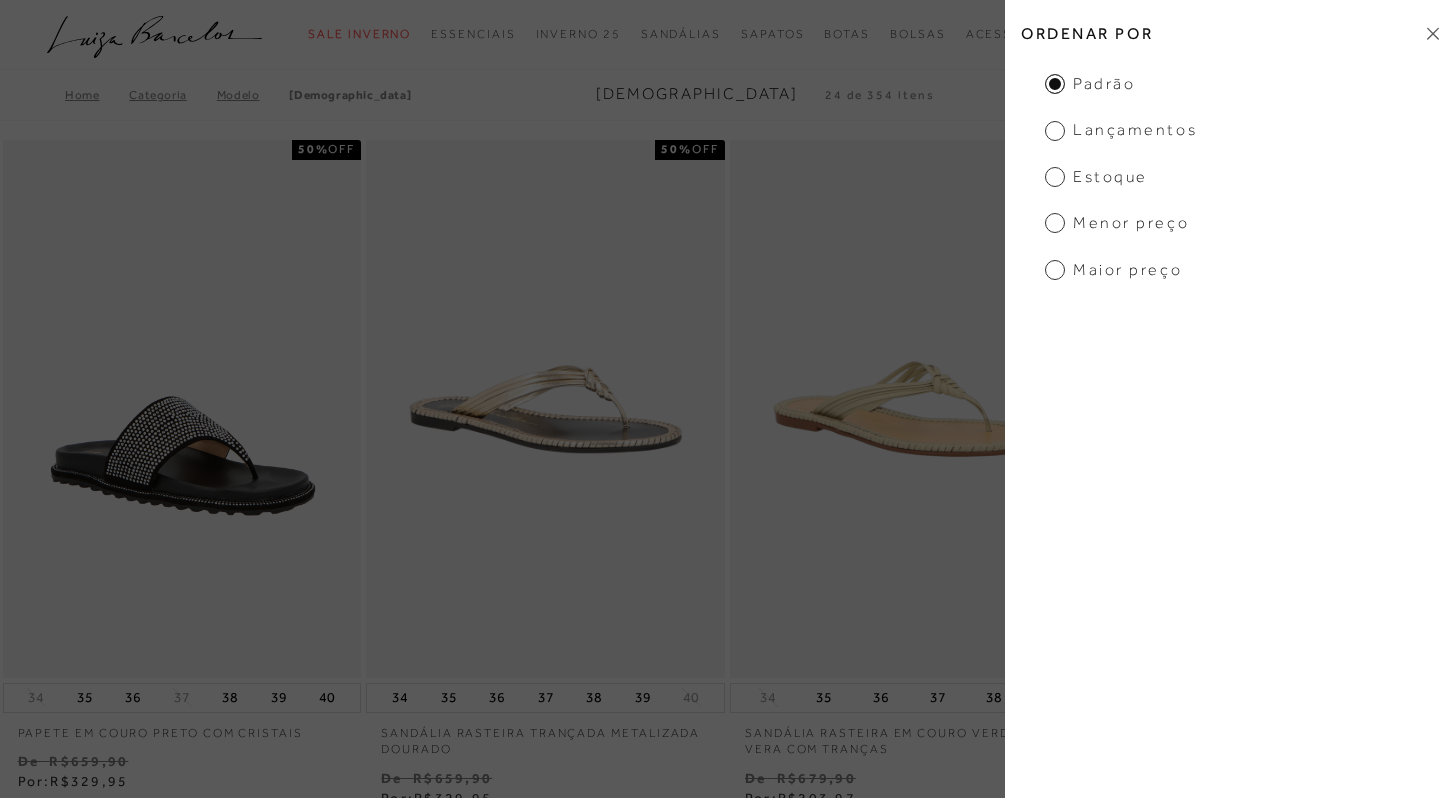 click on "Menor preço" at bounding box center (1117, 223) 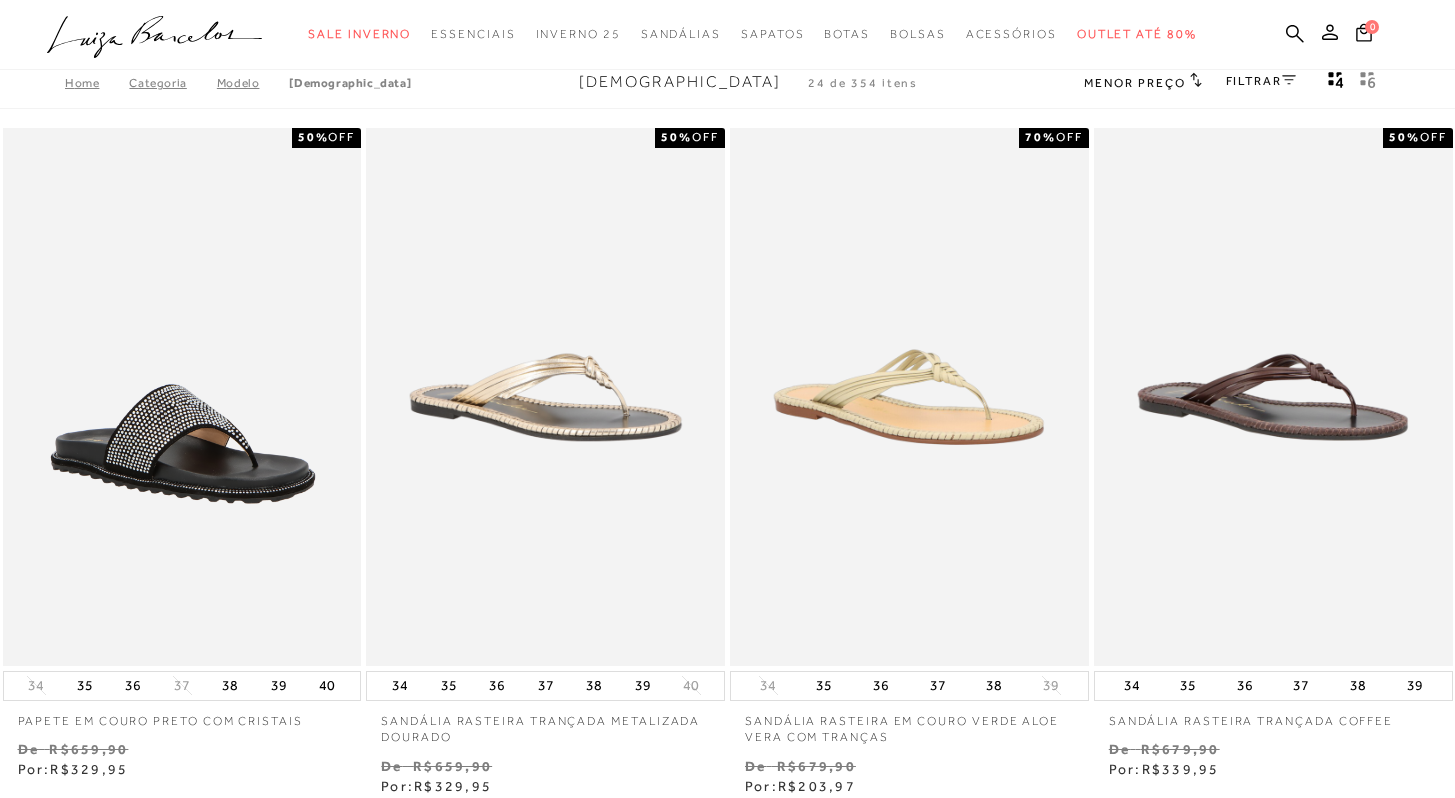 scroll, scrollTop: 0, scrollLeft: 0, axis: both 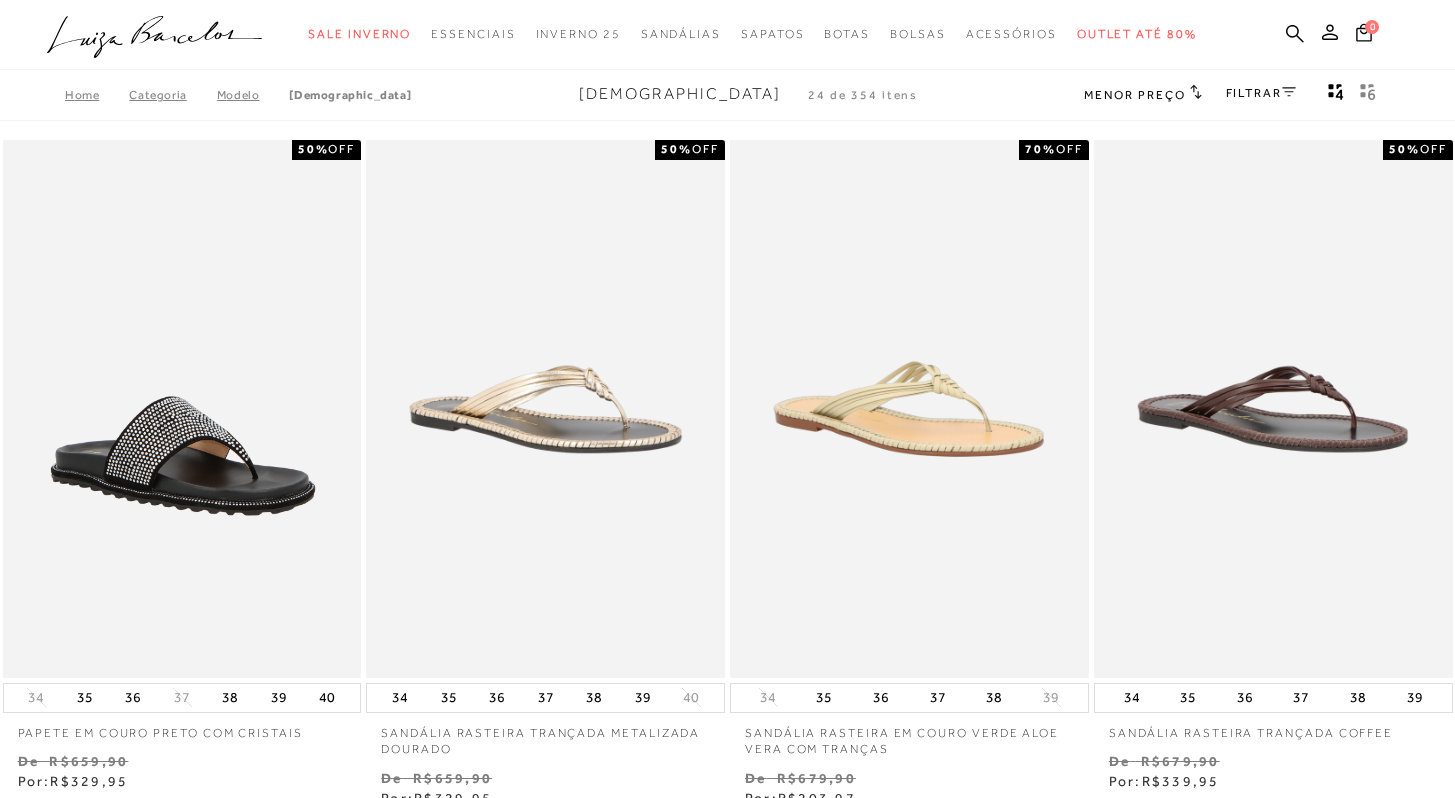 click on "Menor preço" at bounding box center (1134, 95) 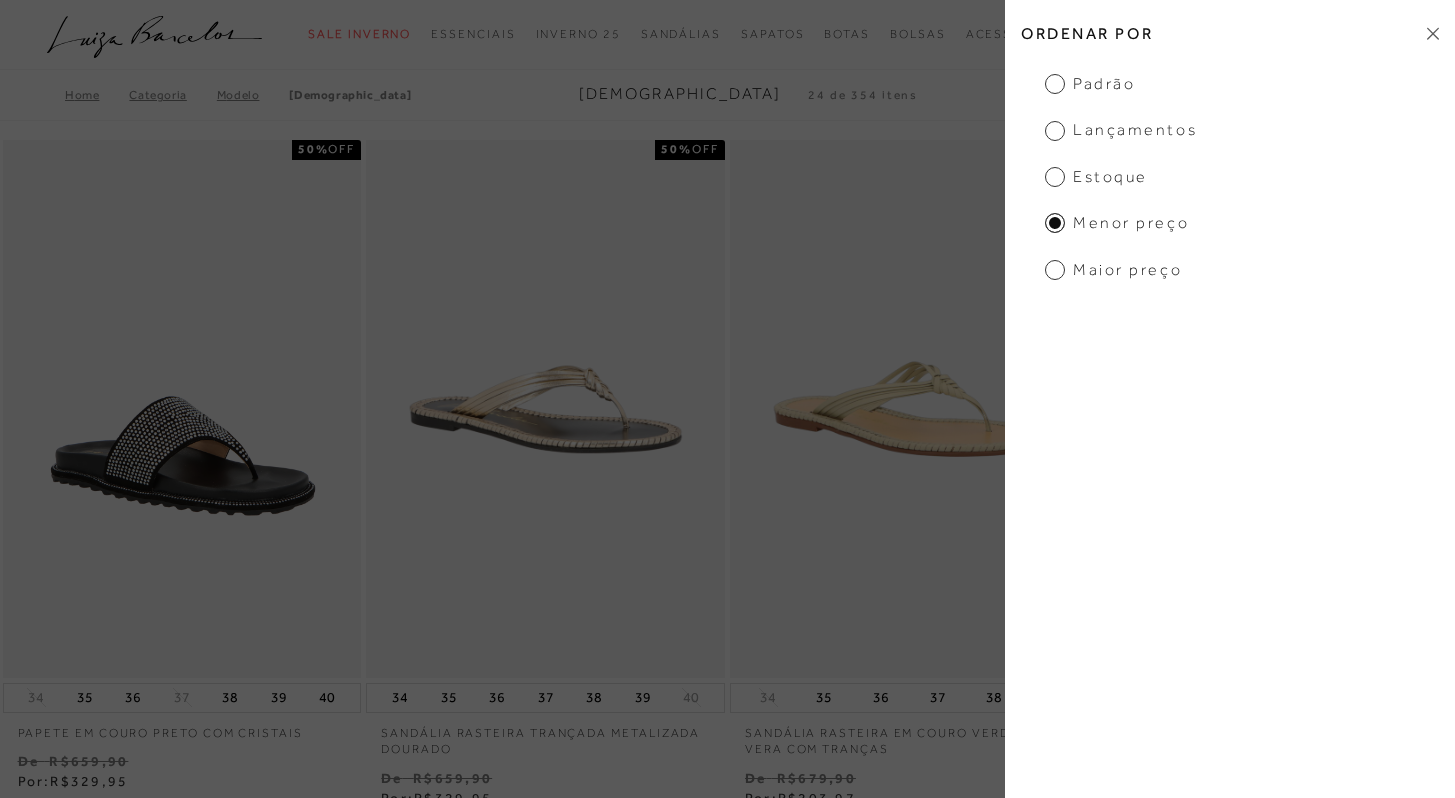 click on "Menor preço" at bounding box center [1117, 223] 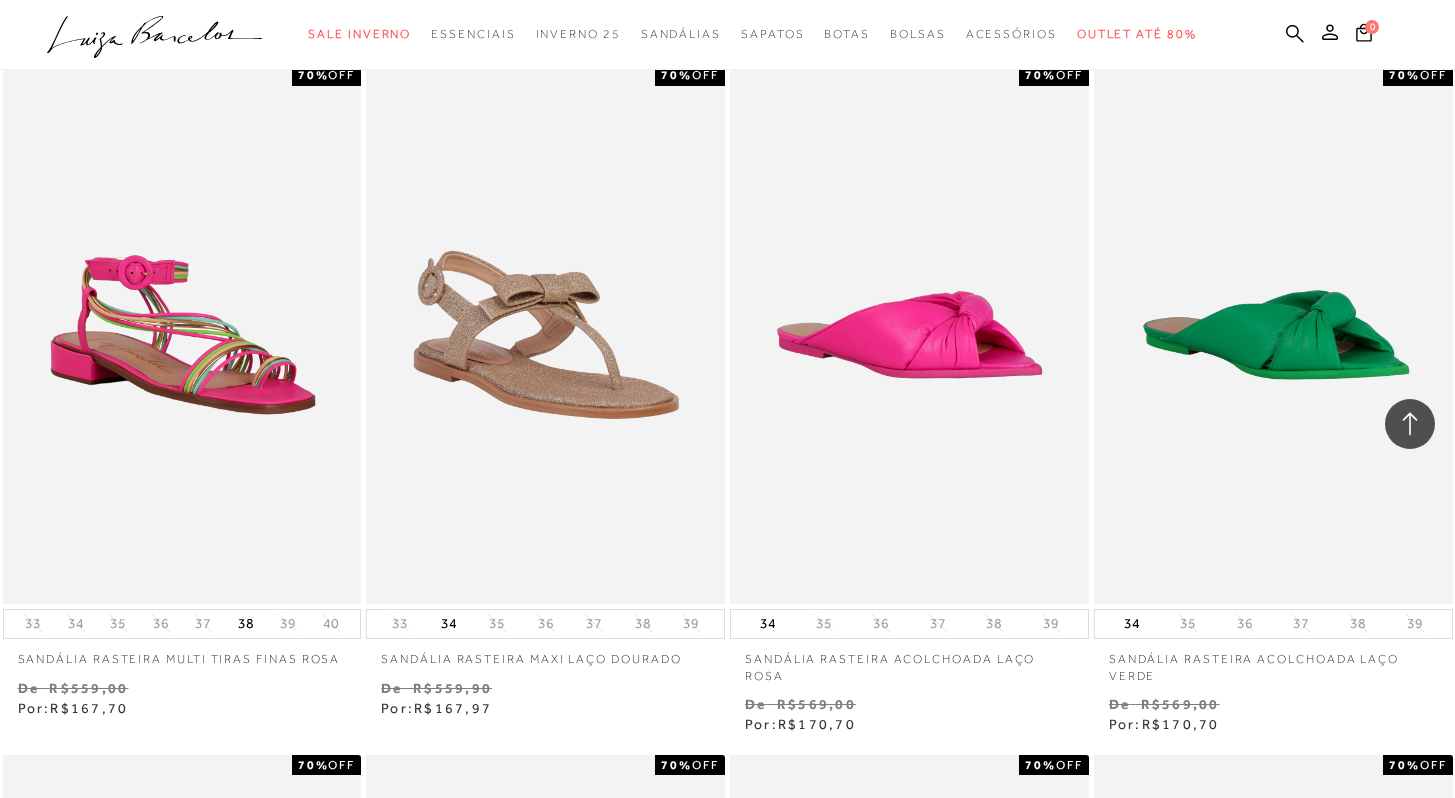 scroll, scrollTop: 9346, scrollLeft: 0, axis: vertical 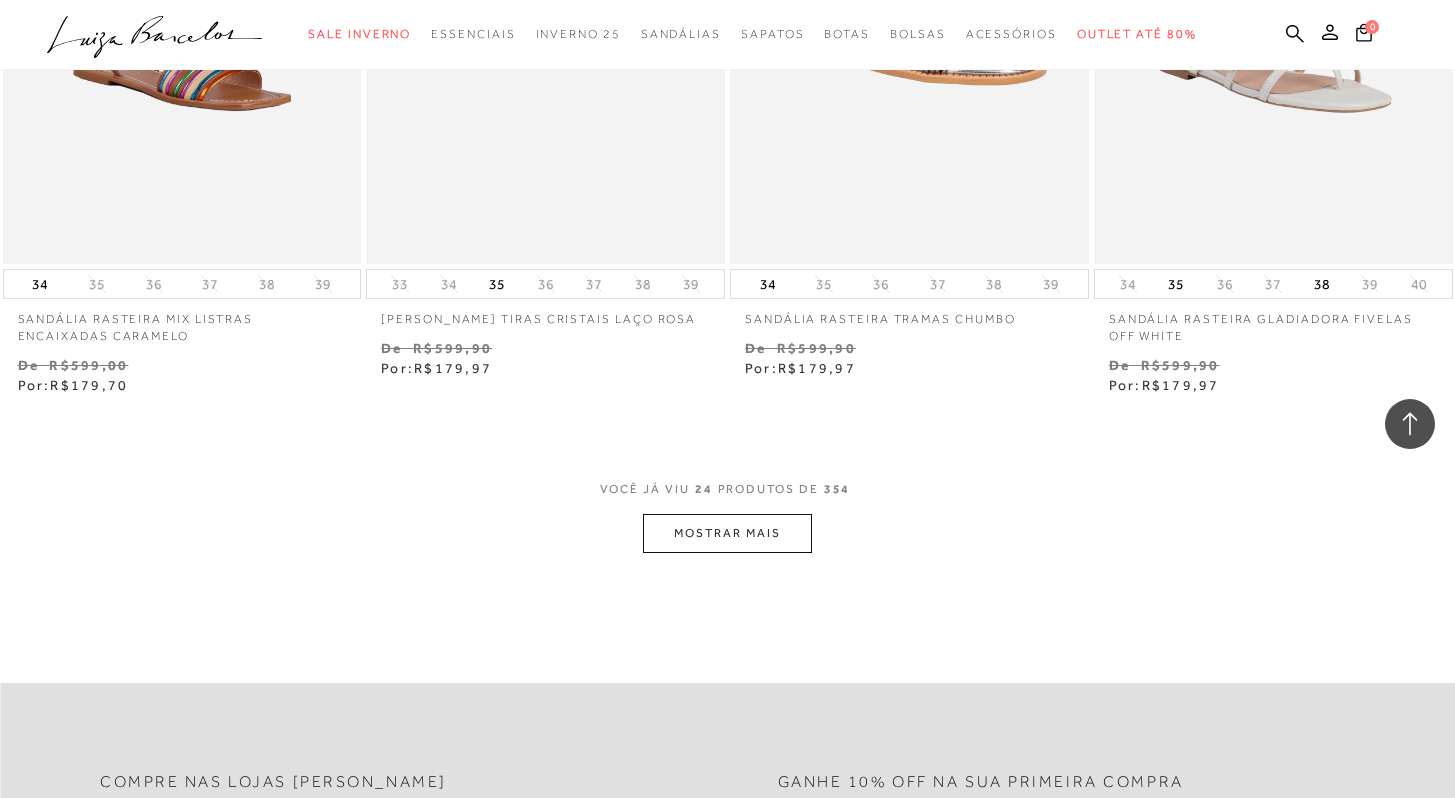 click on "MOSTRAR MAIS" at bounding box center (727, 533) 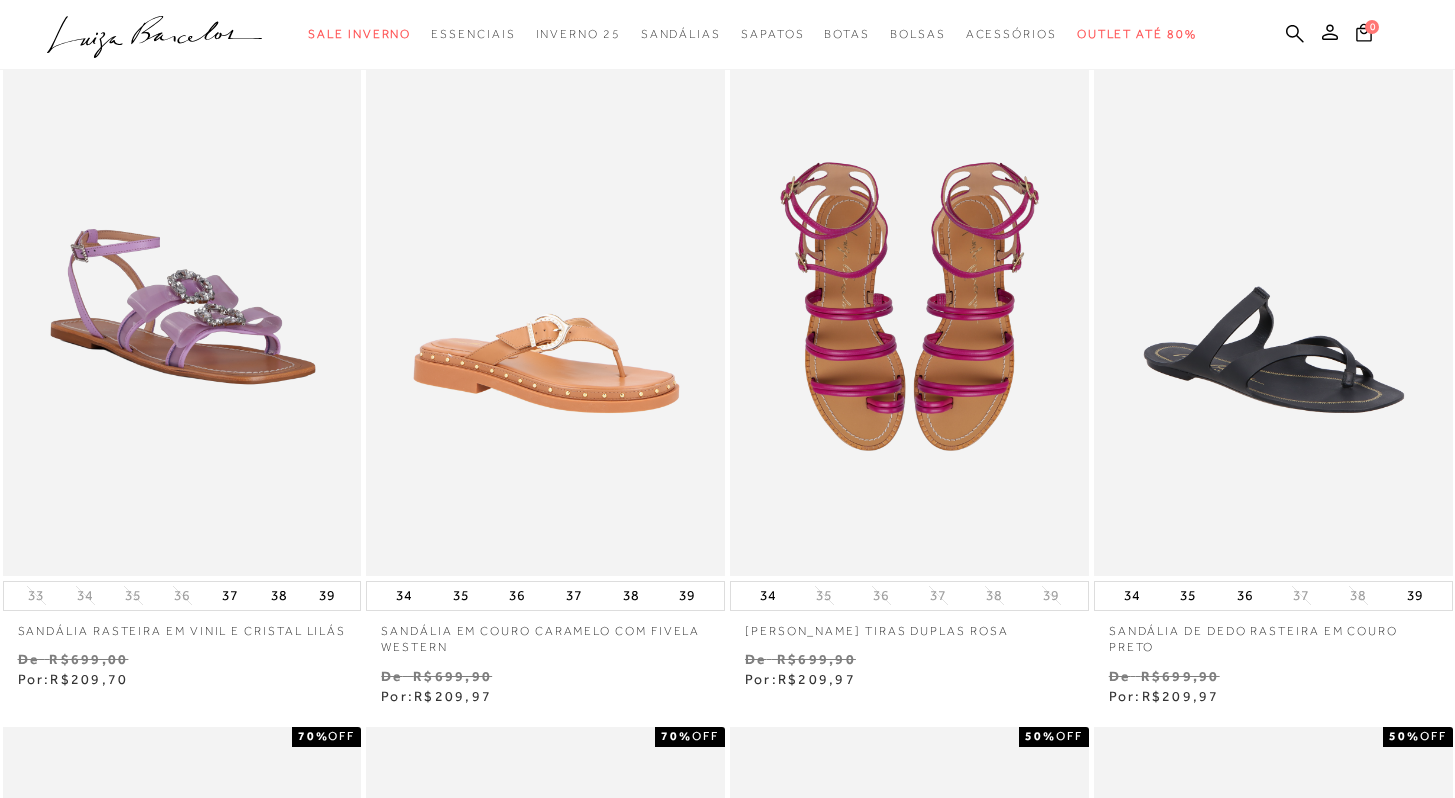 scroll, scrollTop: 0, scrollLeft: 0, axis: both 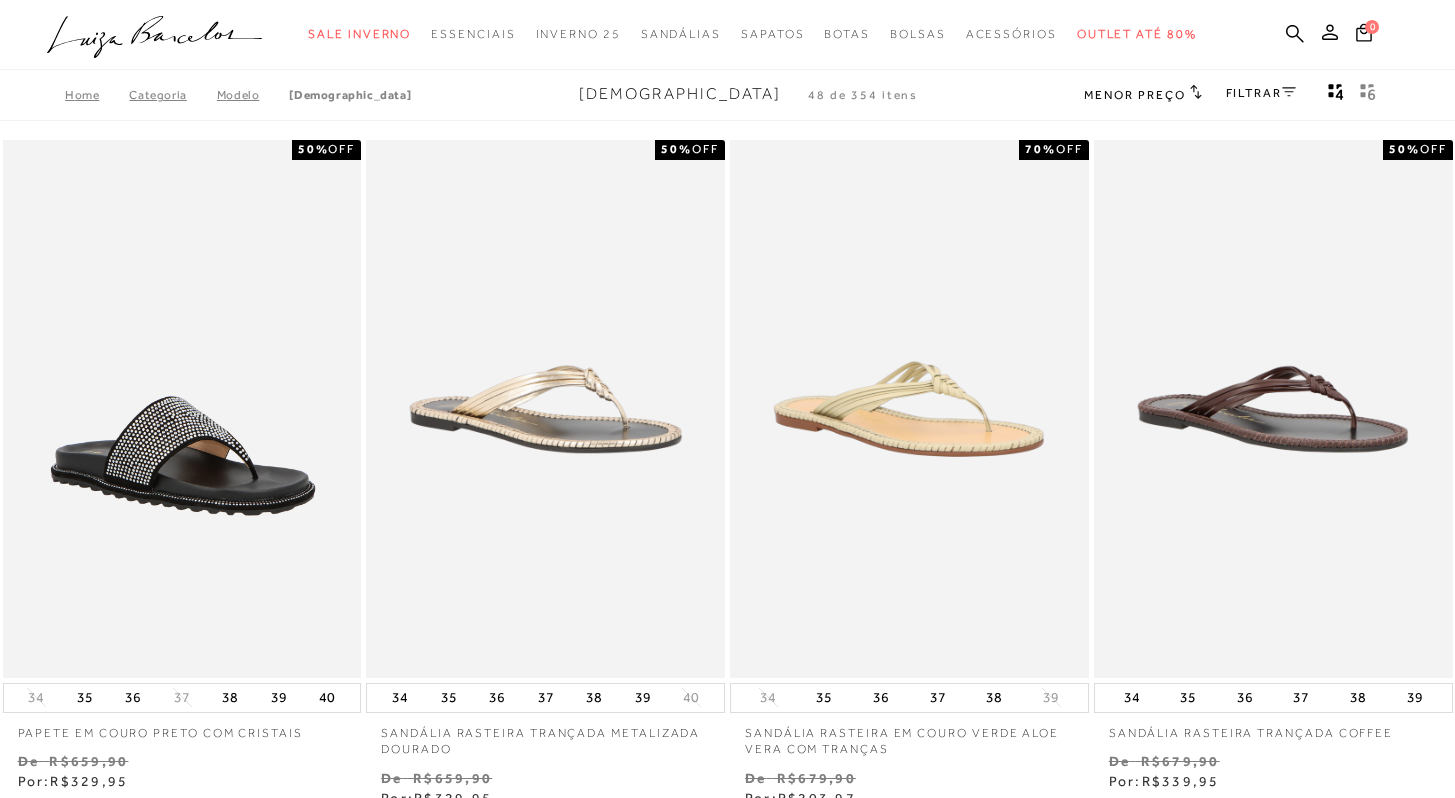 click 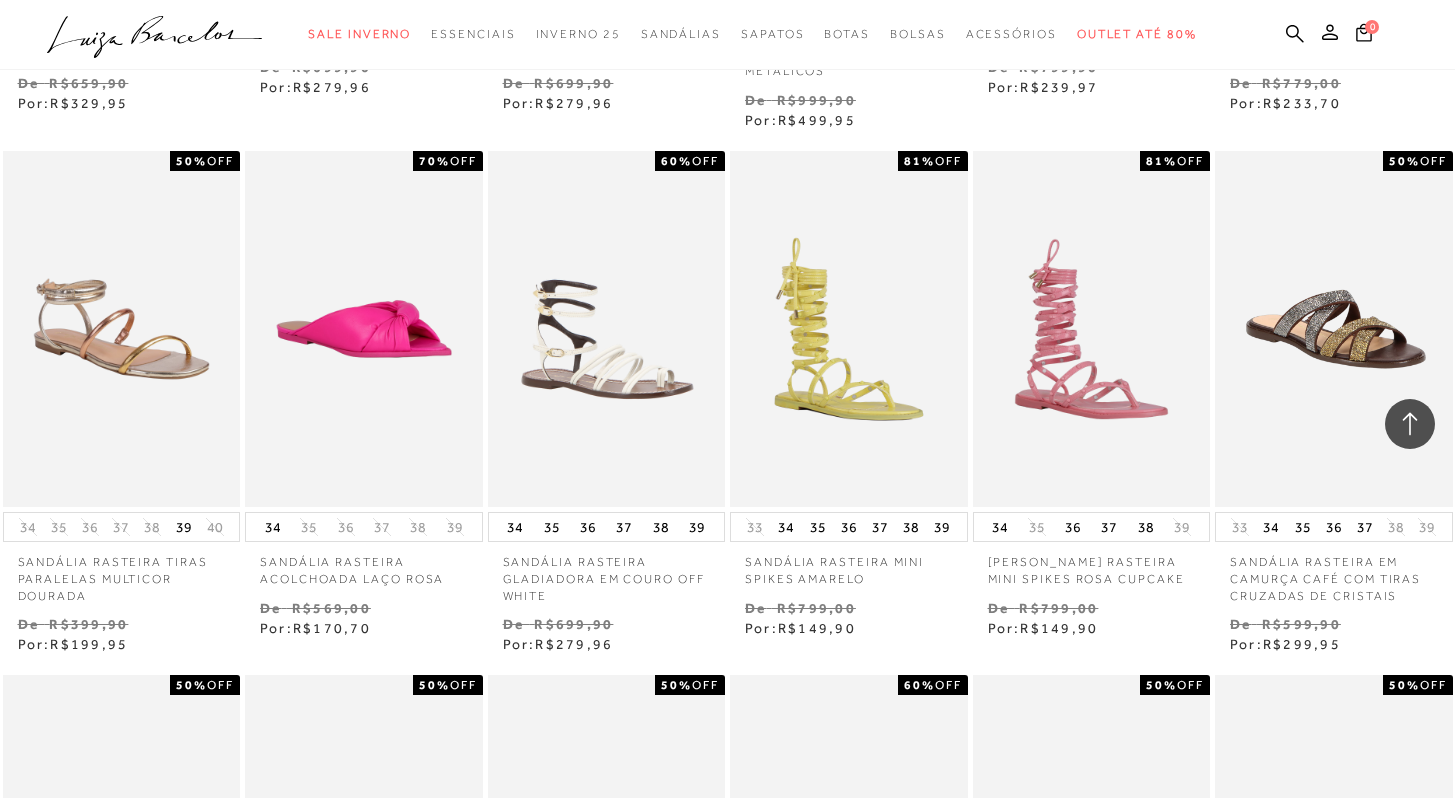 scroll, scrollTop: 1060, scrollLeft: 0, axis: vertical 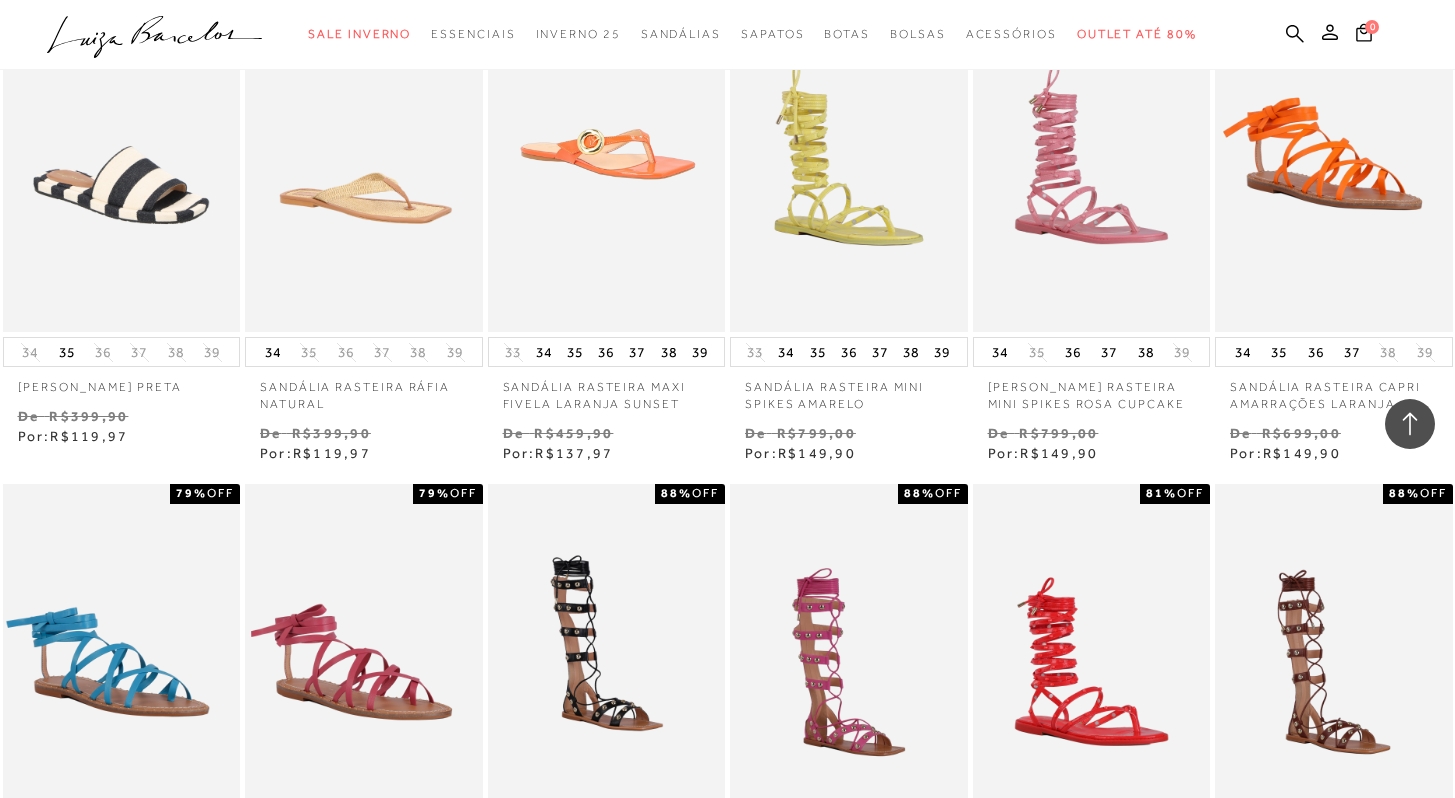 drag, startPoint x: 1465, startPoint y: 239, endPoint x: 1465, endPoint y: 384, distance: 145 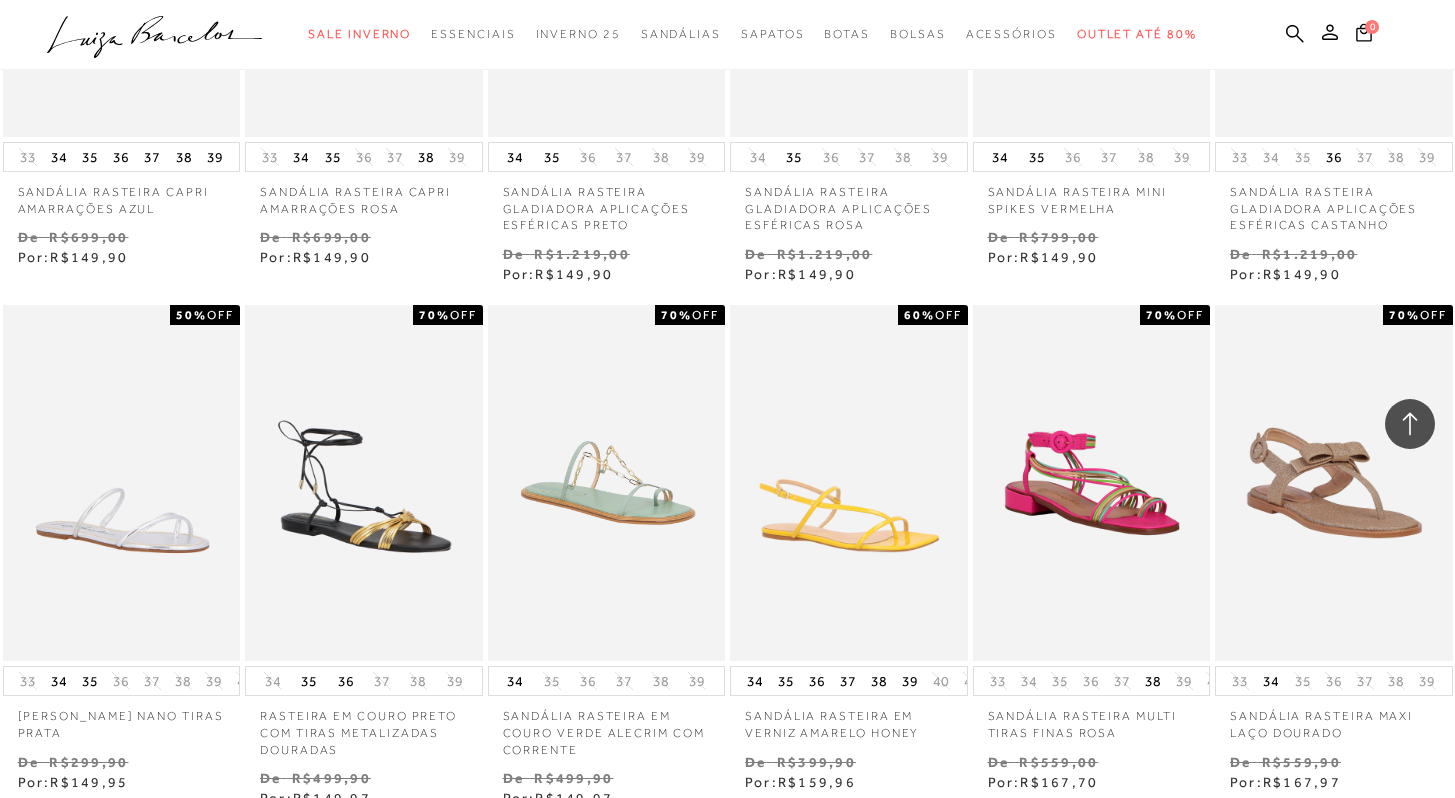 scroll, scrollTop: 5197, scrollLeft: 0, axis: vertical 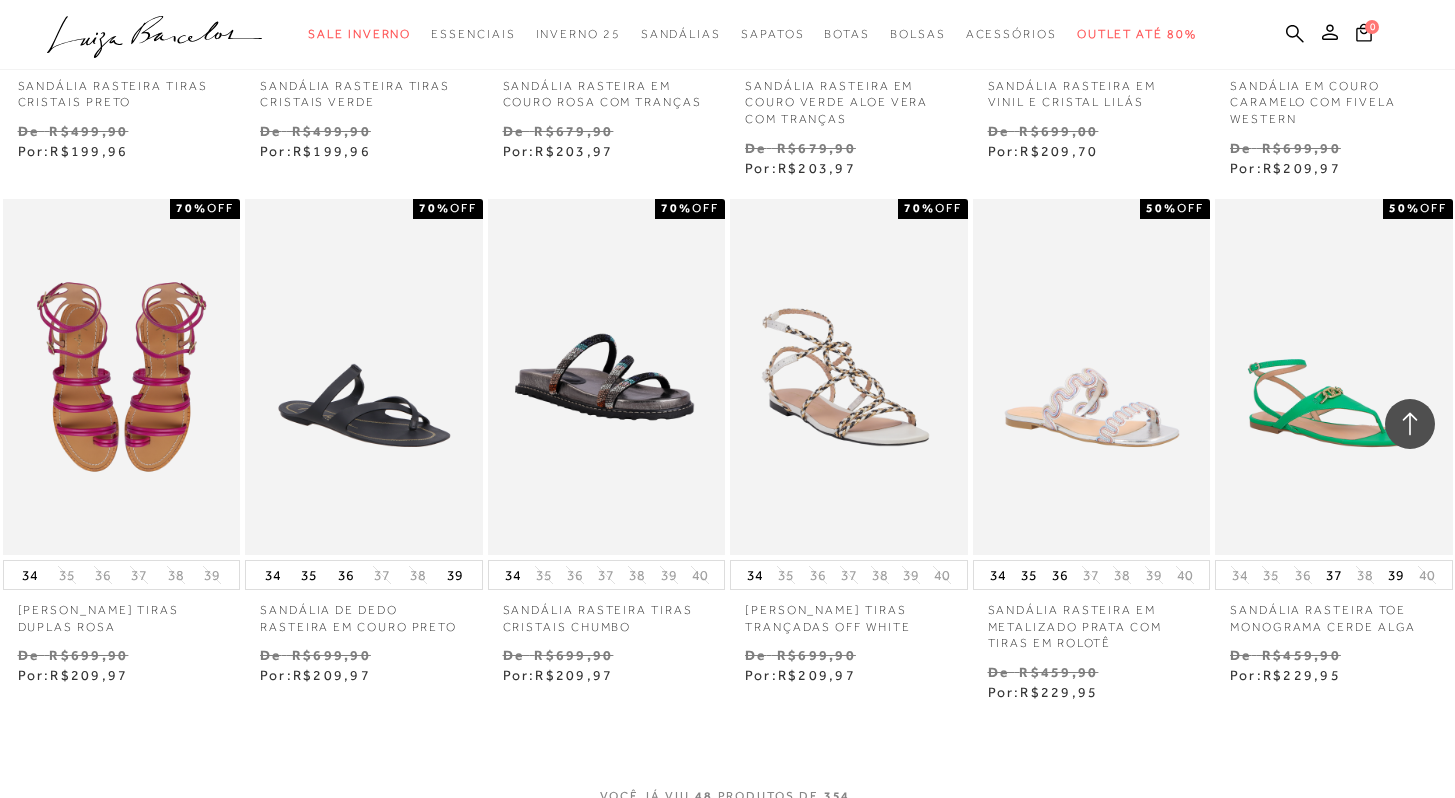 drag, startPoint x: 1469, startPoint y: 652, endPoint x: 1469, endPoint y: 672, distance: 20 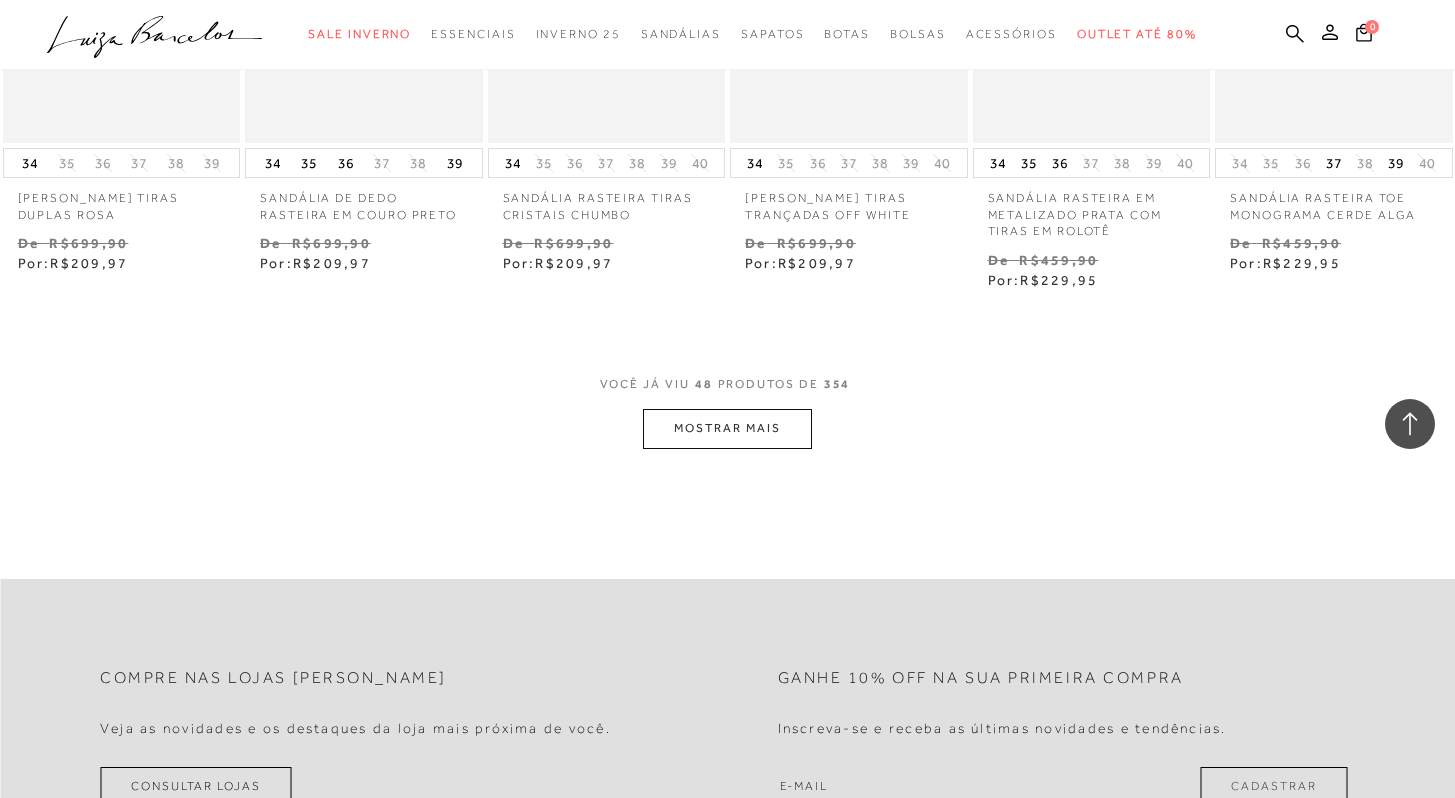 scroll, scrollTop: 8262, scrollLeft: 0, axis: vertical 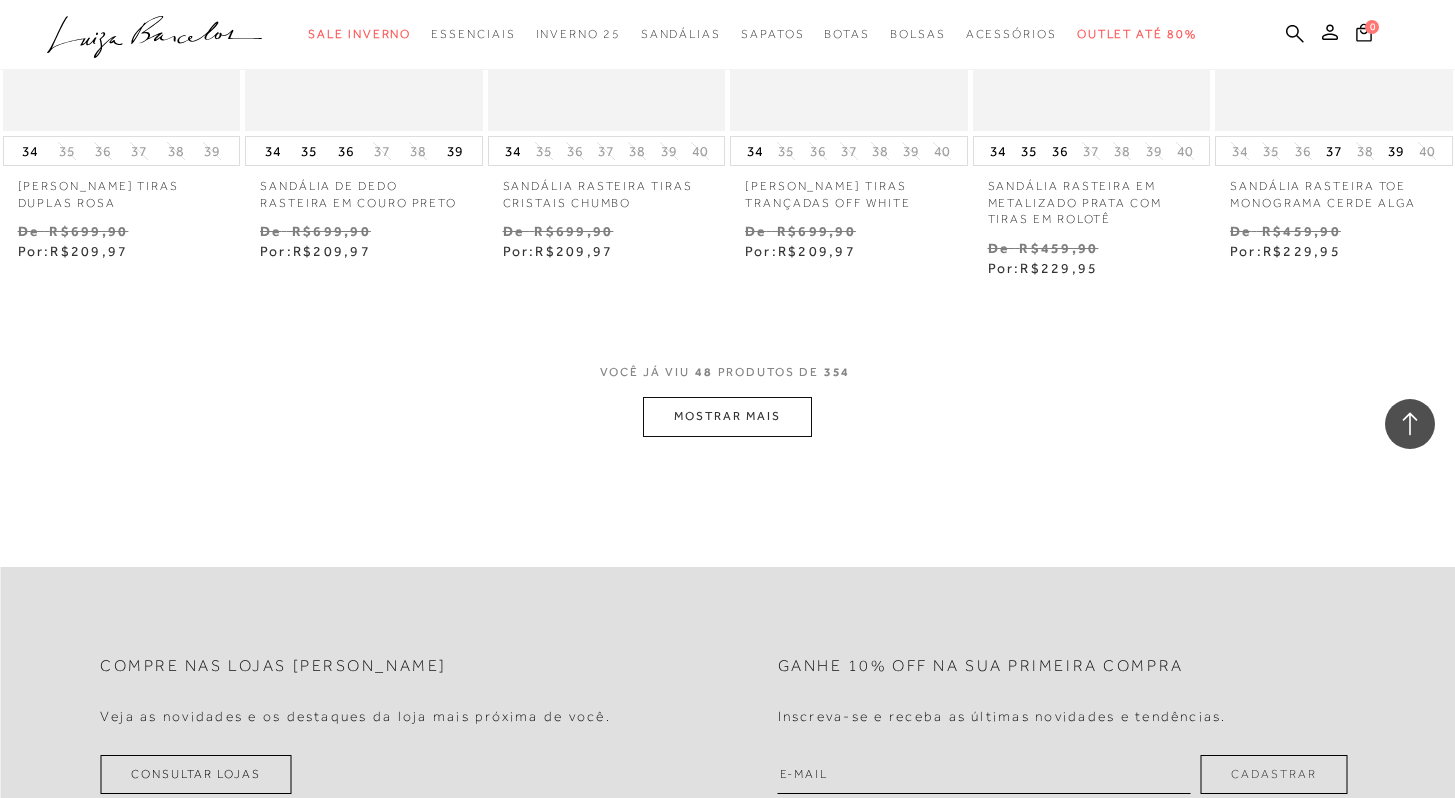 click on "MOSTRAR MAIS" at bounding box center (727, 416) 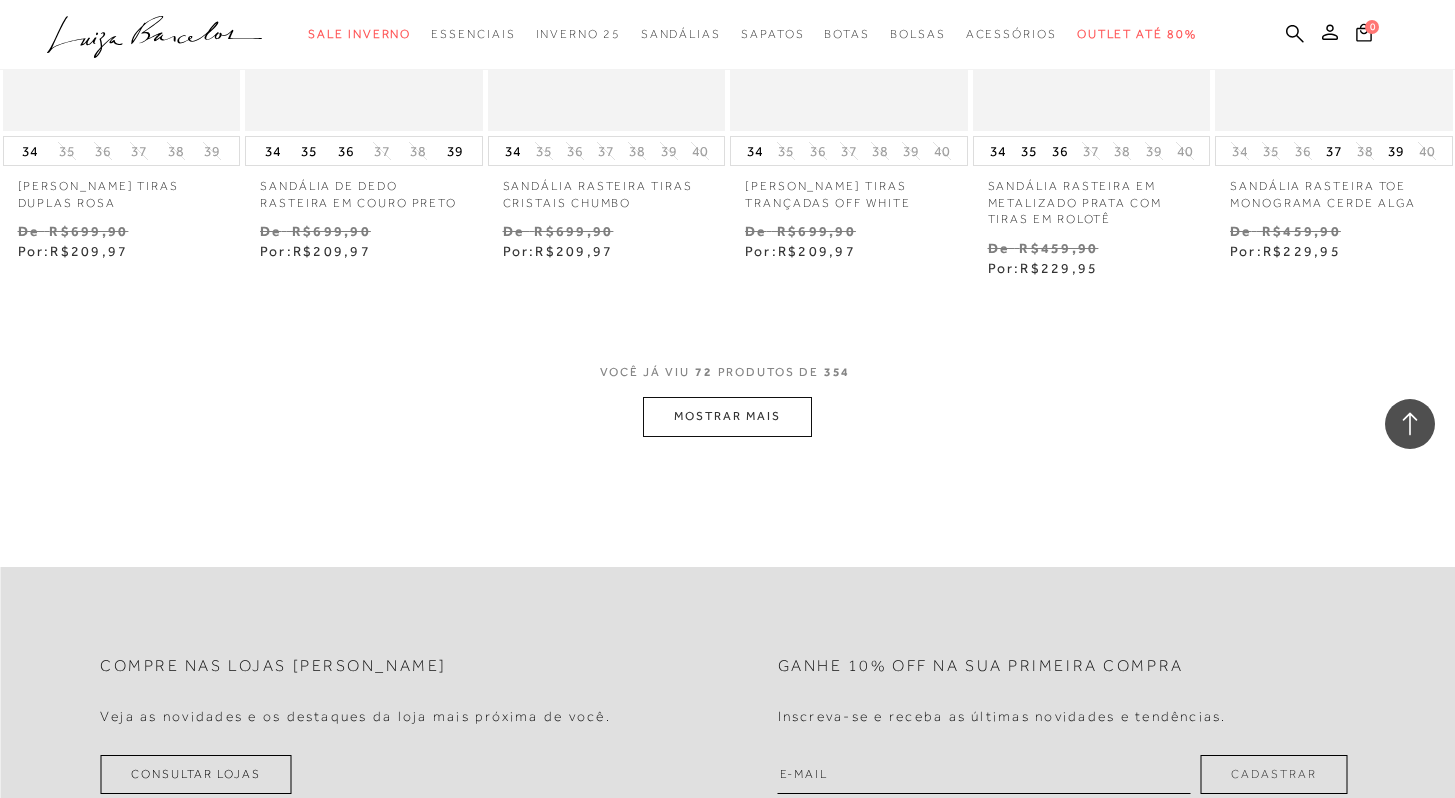 scroll, scrollTop: 7969, scrollLeft: 0, axis: vertical 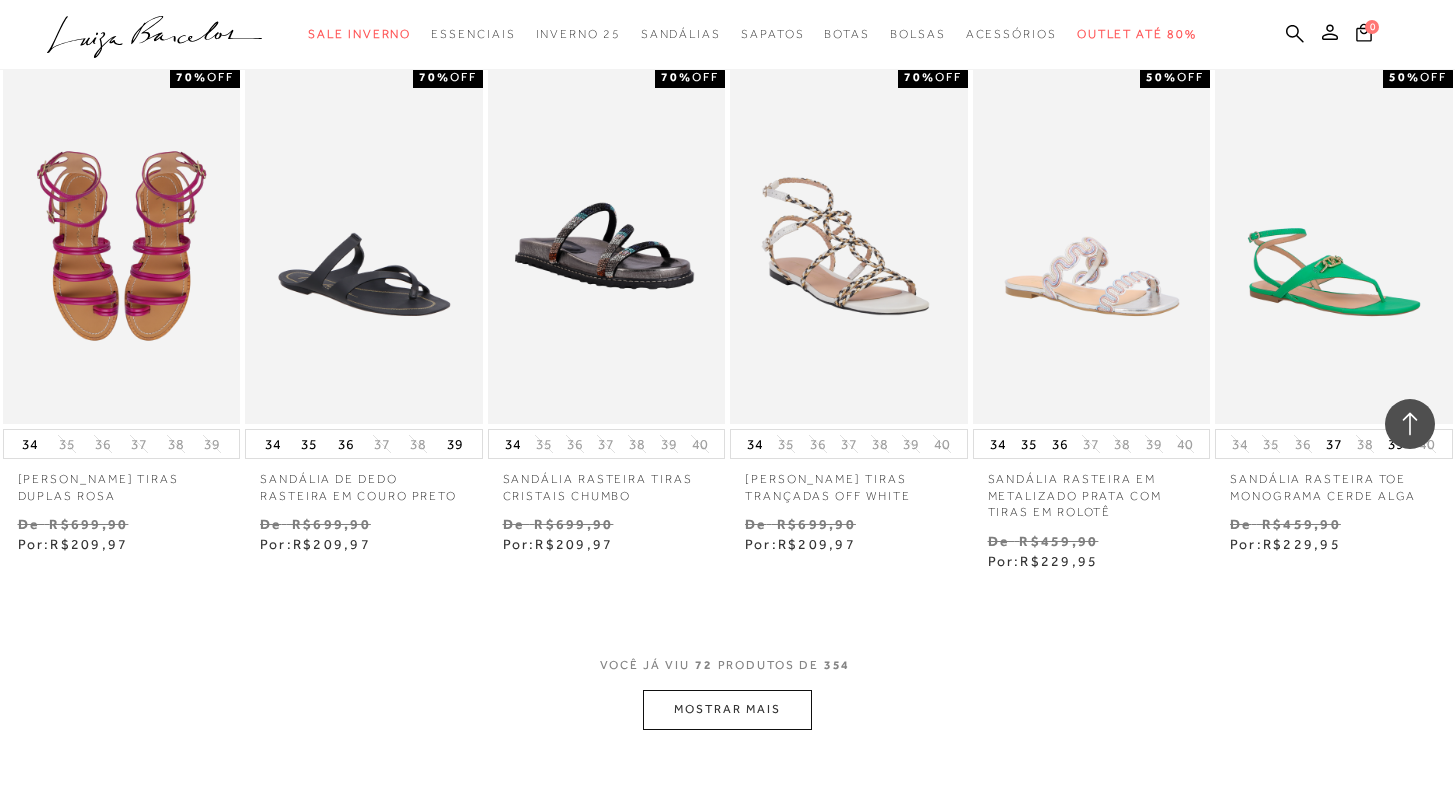 click on "MOSTRAR MAIS" at bounding box center (727, 709) 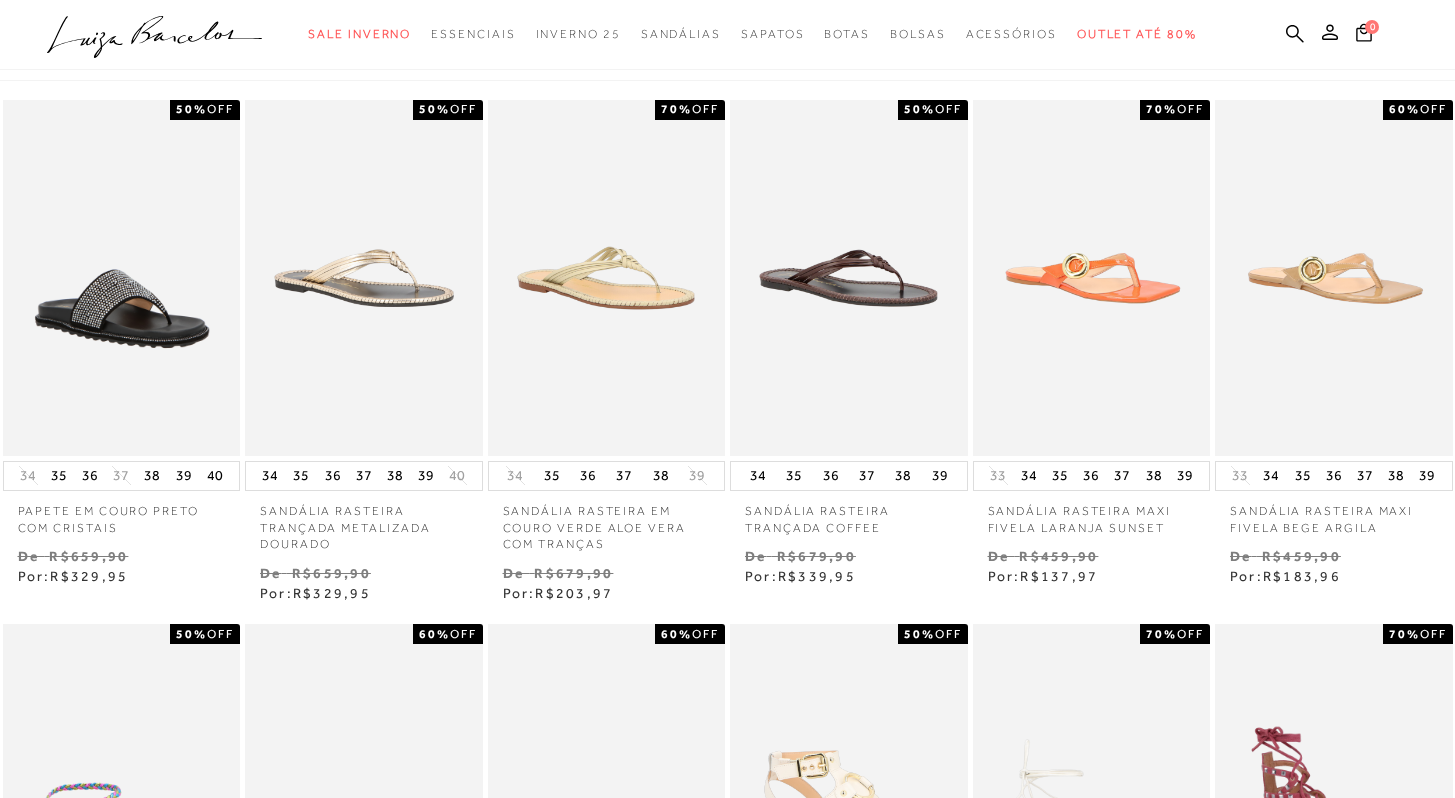 scroll, scrollTop: 0, scrollLeft: 0, axis: both 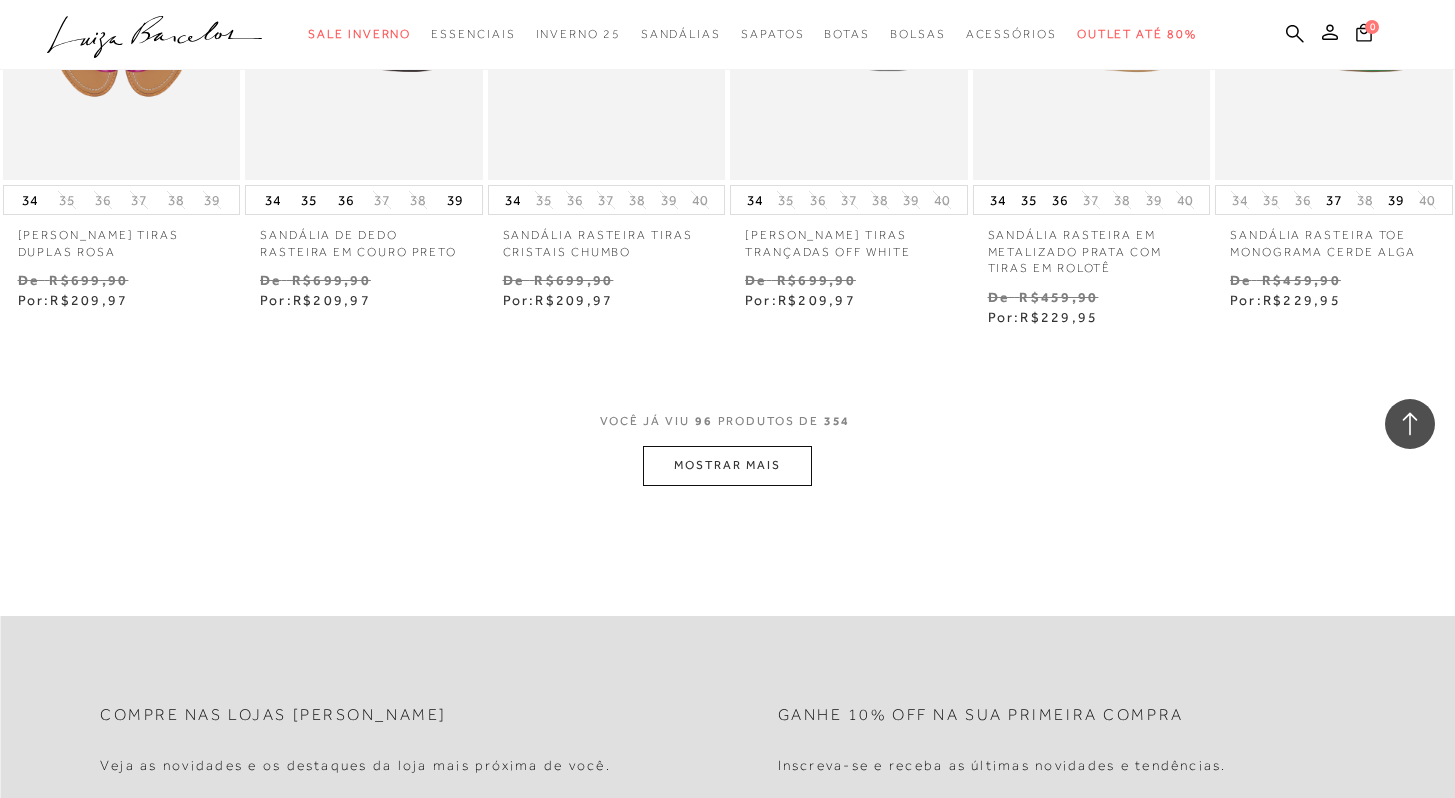 click on "MOSTRAR MAIS" at bounding box center (727, 465) 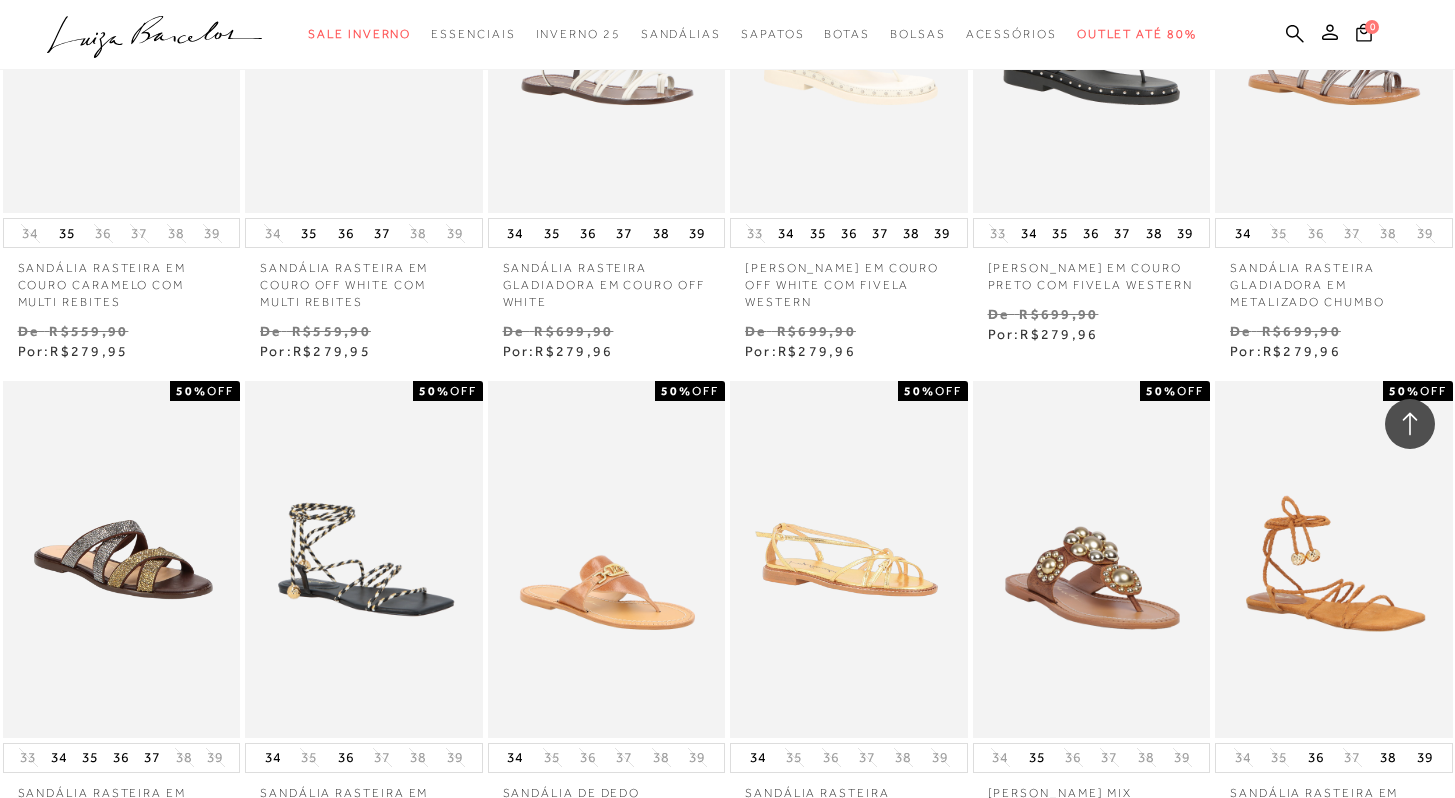 scroll, scrollTop: 6082, scrollLeft: 0, axis: vertical 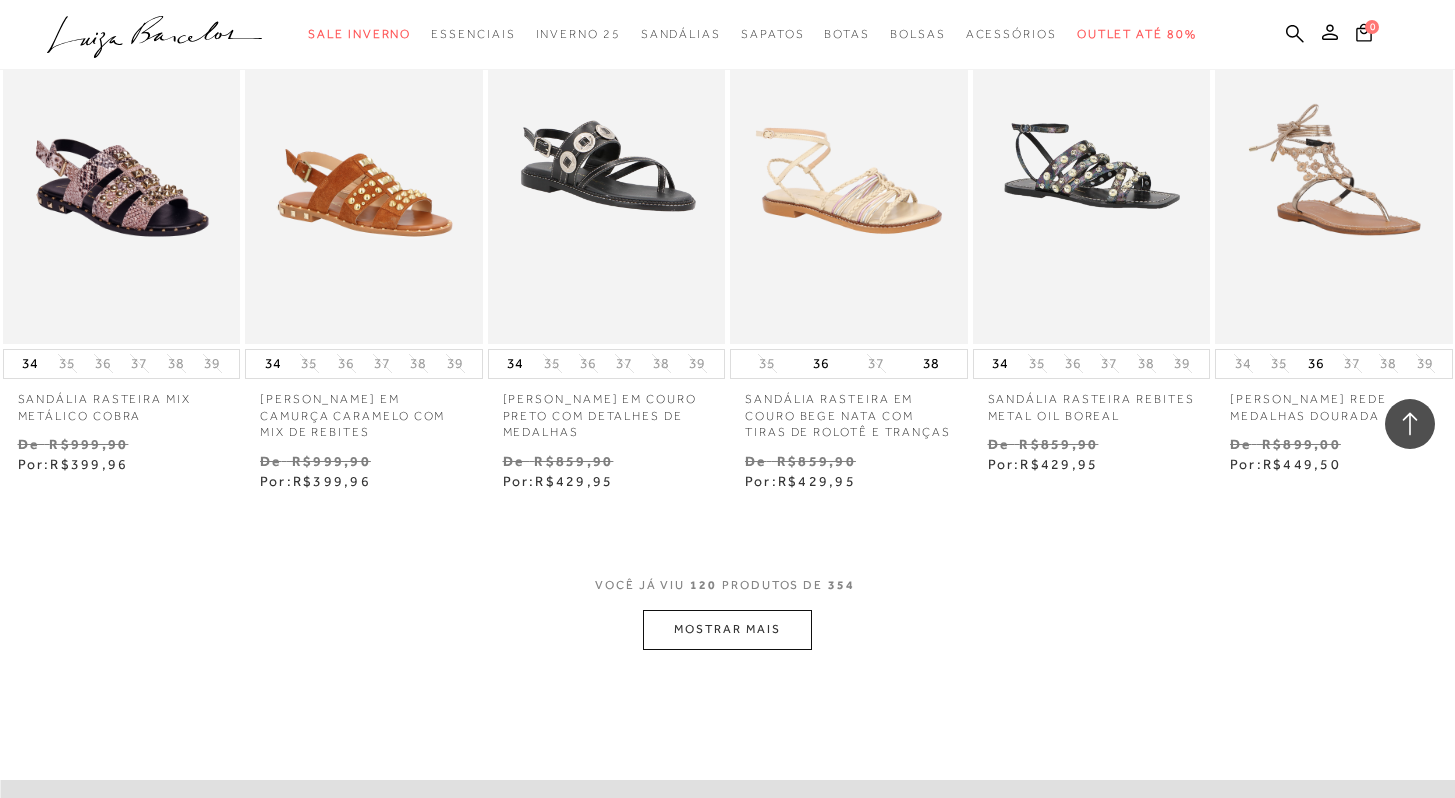 click on "MOSTRAR MAIS" at bounding box center (727, 629) 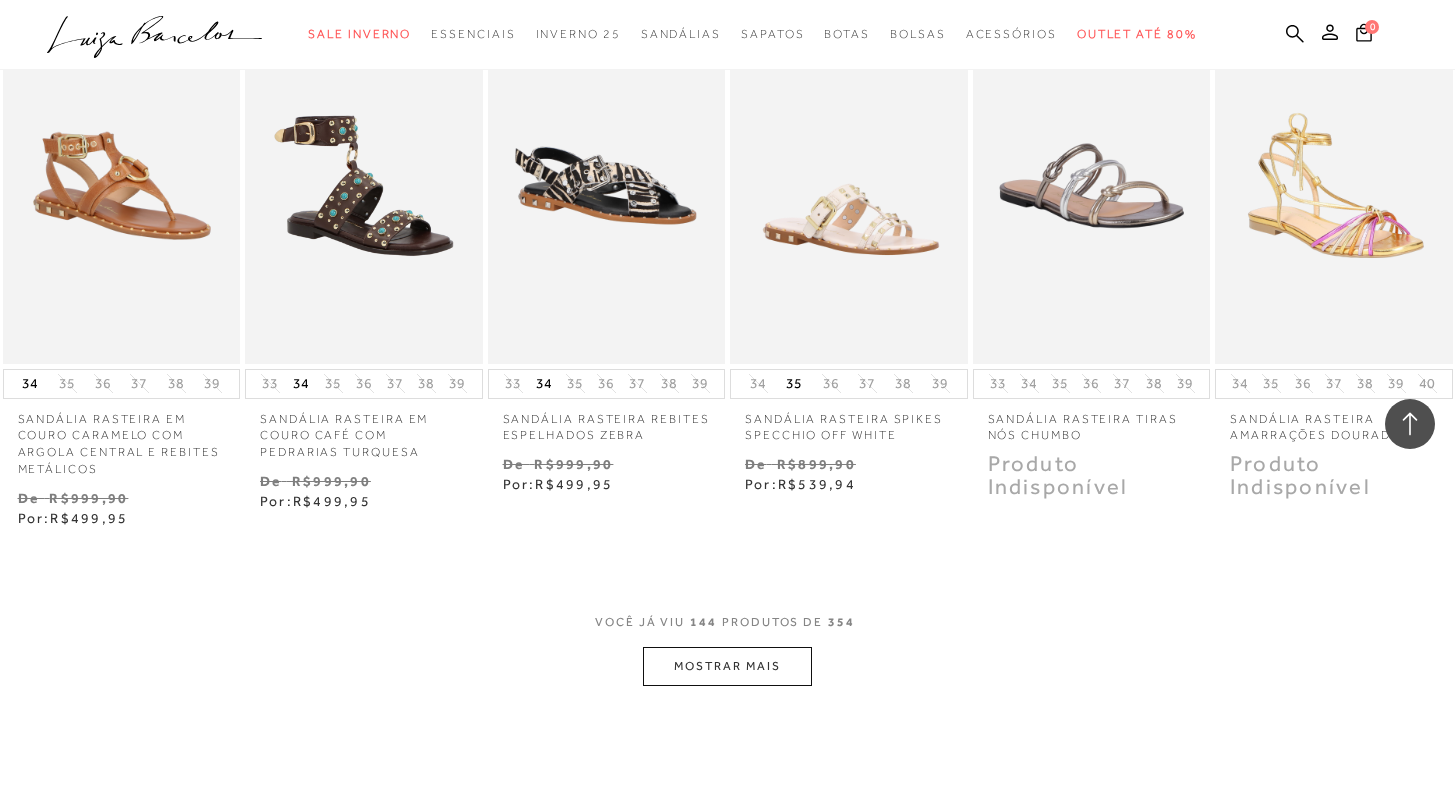 scroll, scrollTop: 12341, scrollLeft: 0, axis: vertical 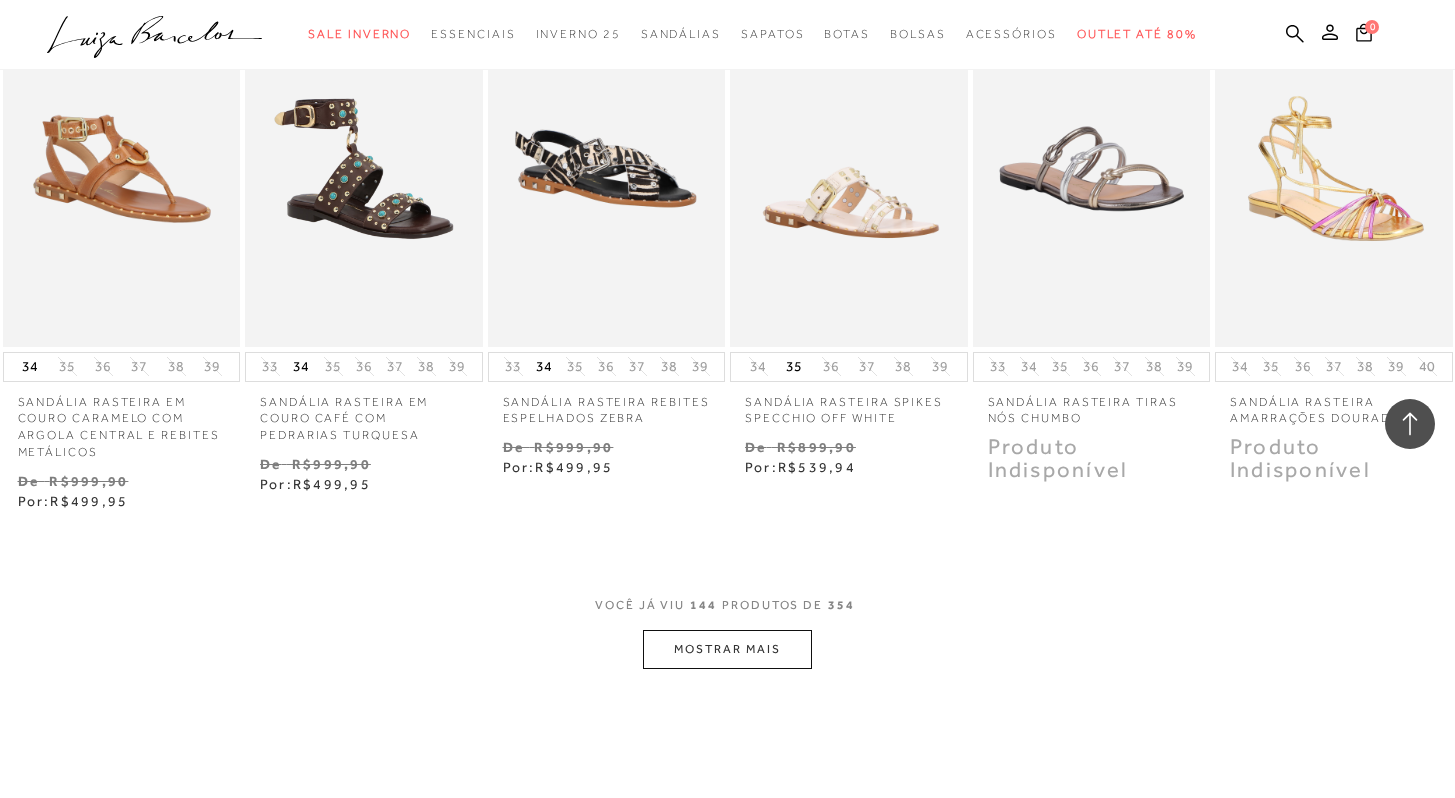 click on "MOSTRAR MAIS" at bounding box center [727, 649] 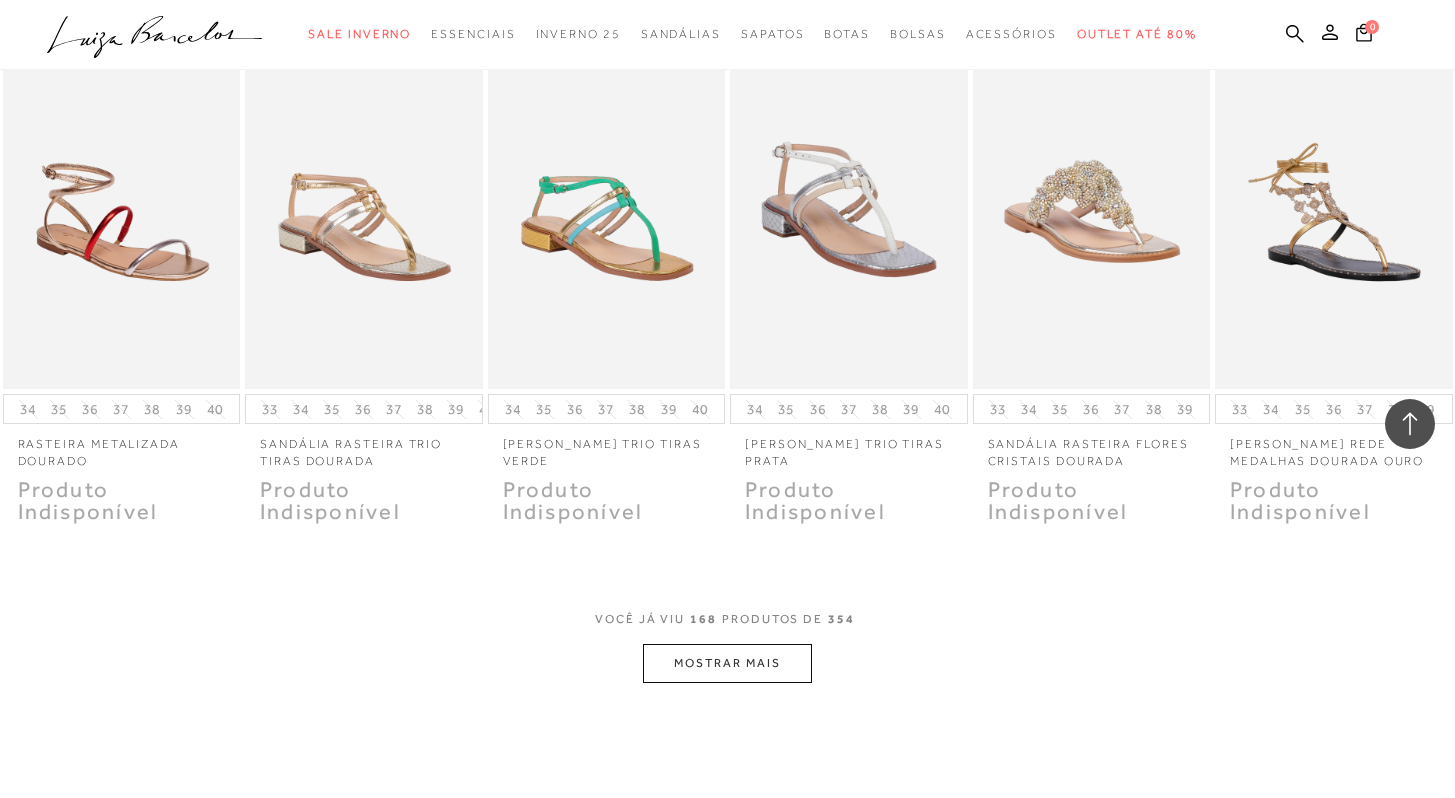 scroll, scrollTop: 14459, scrollLeft: 0, axis: vertical 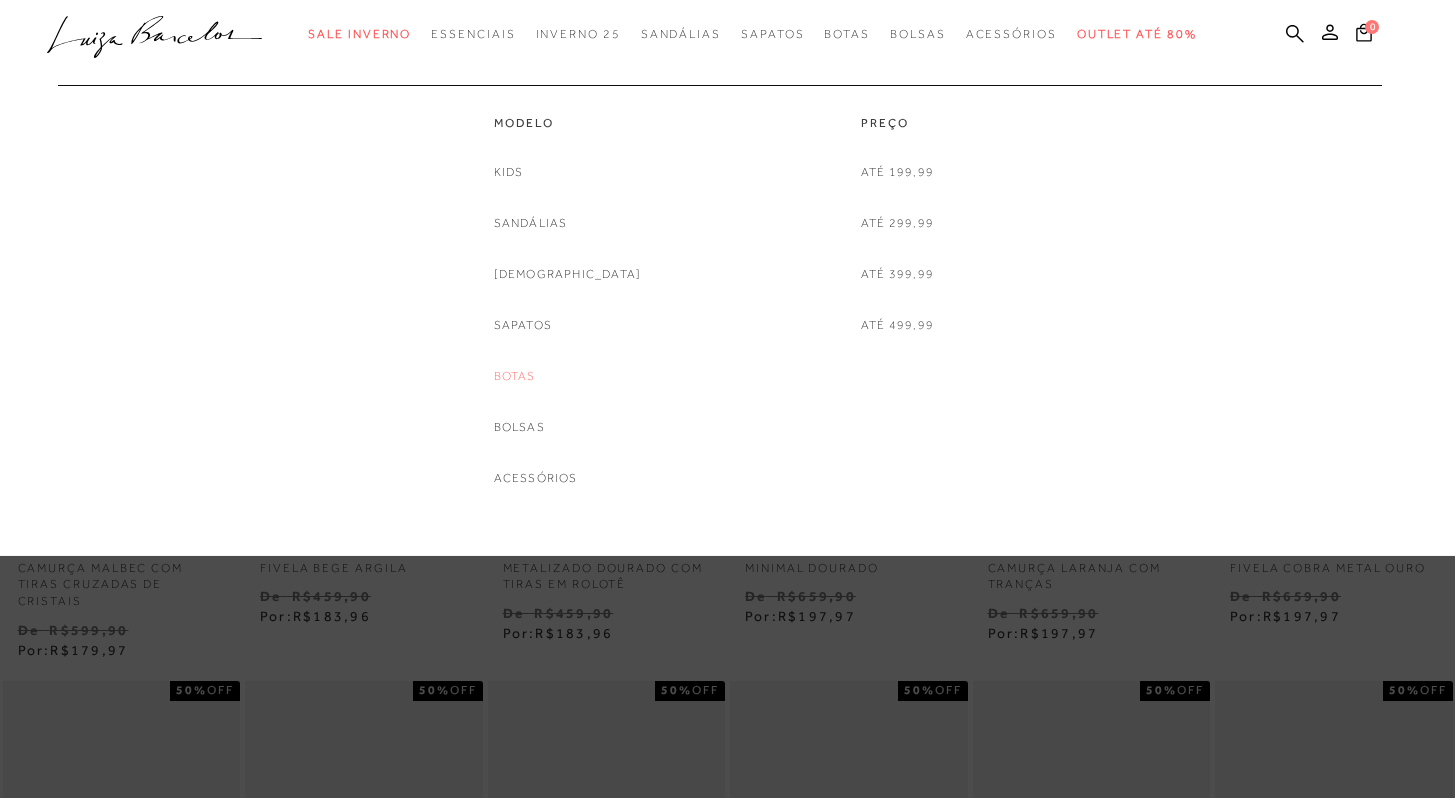 click on "Botas" at bounding box center [515, 376] 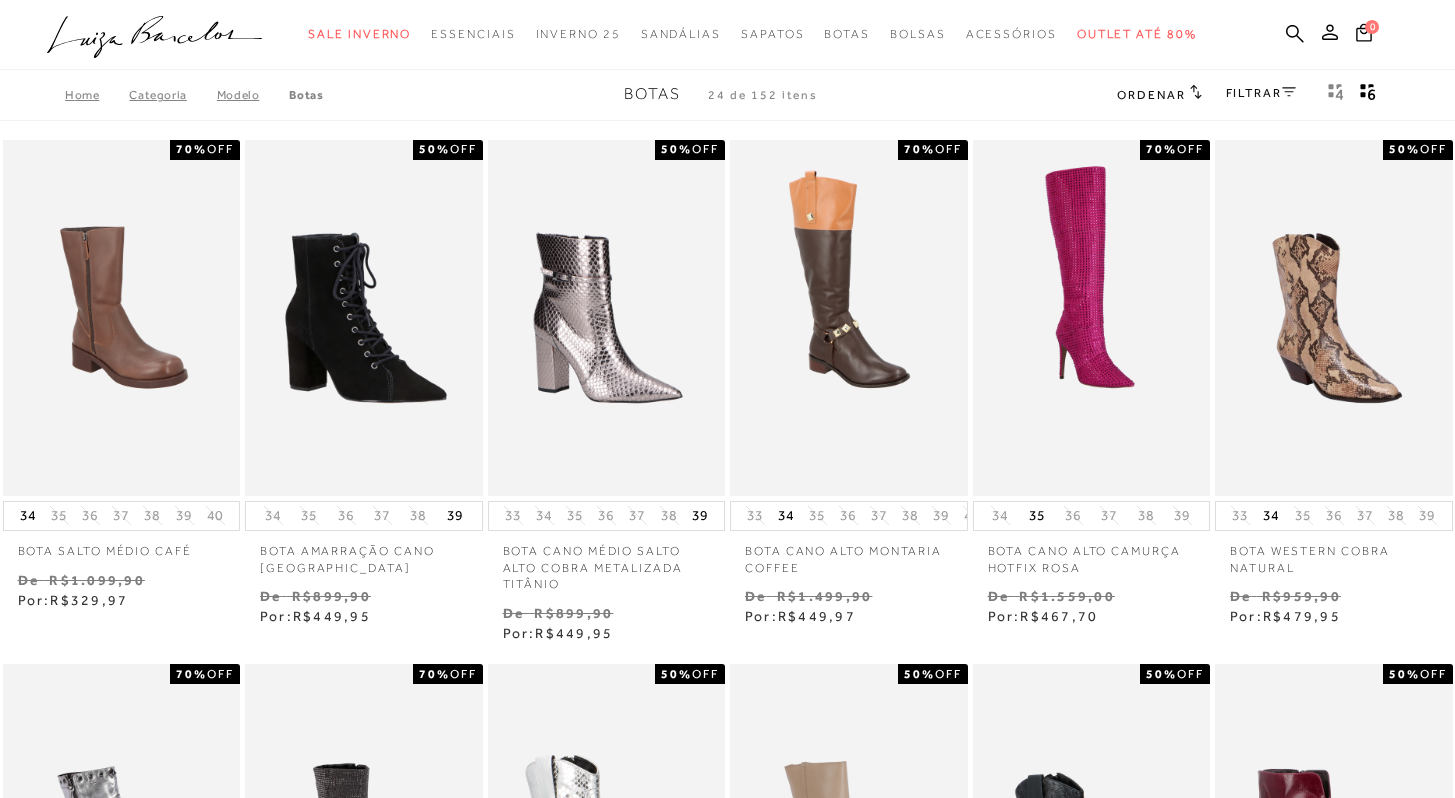 click on "FILTRAR" at bounding box center [1261, 93] 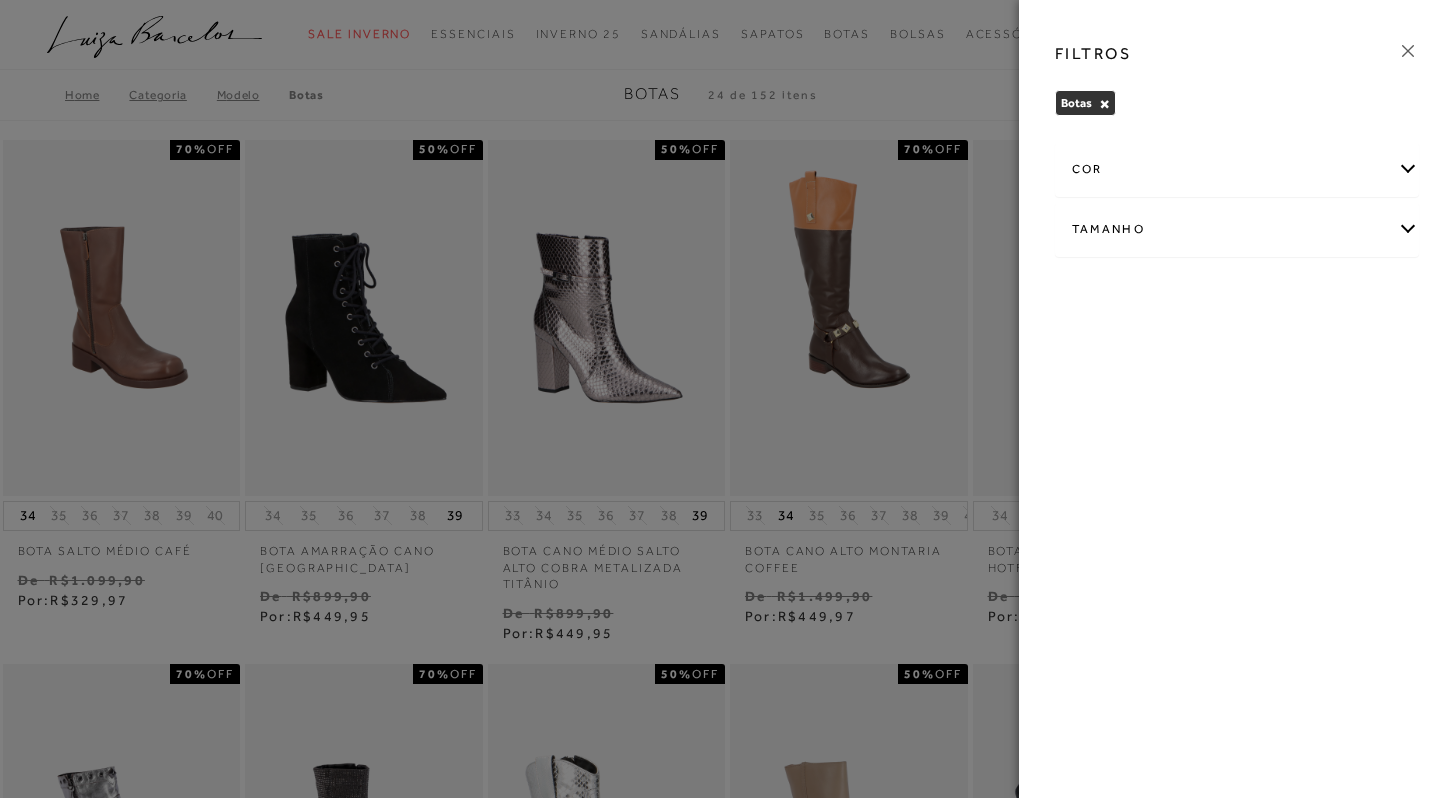 click on "Tamanho" at bounding box center (1237, 229) 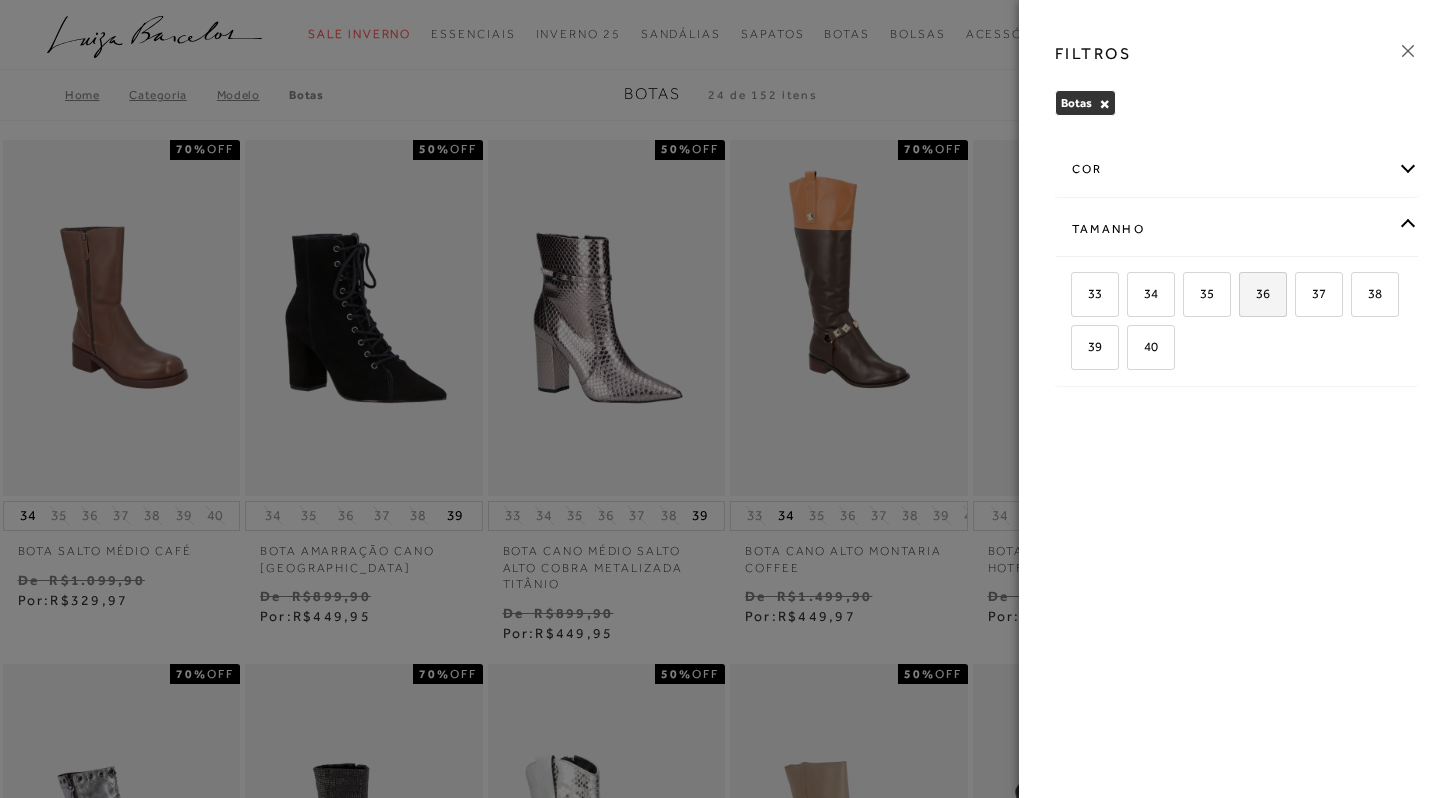 click on "36" at bounding box center (1255, 293) 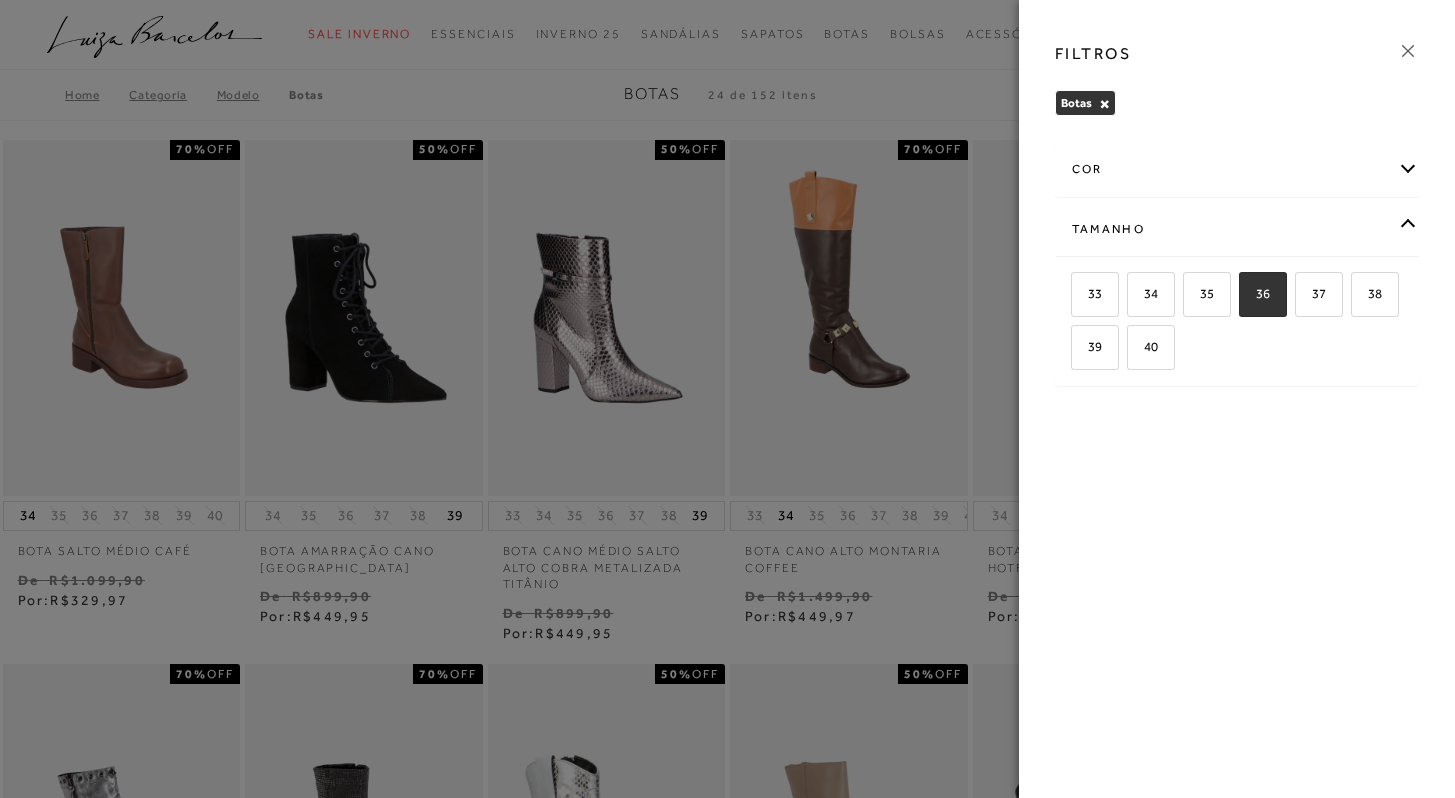 checkbox on "true" 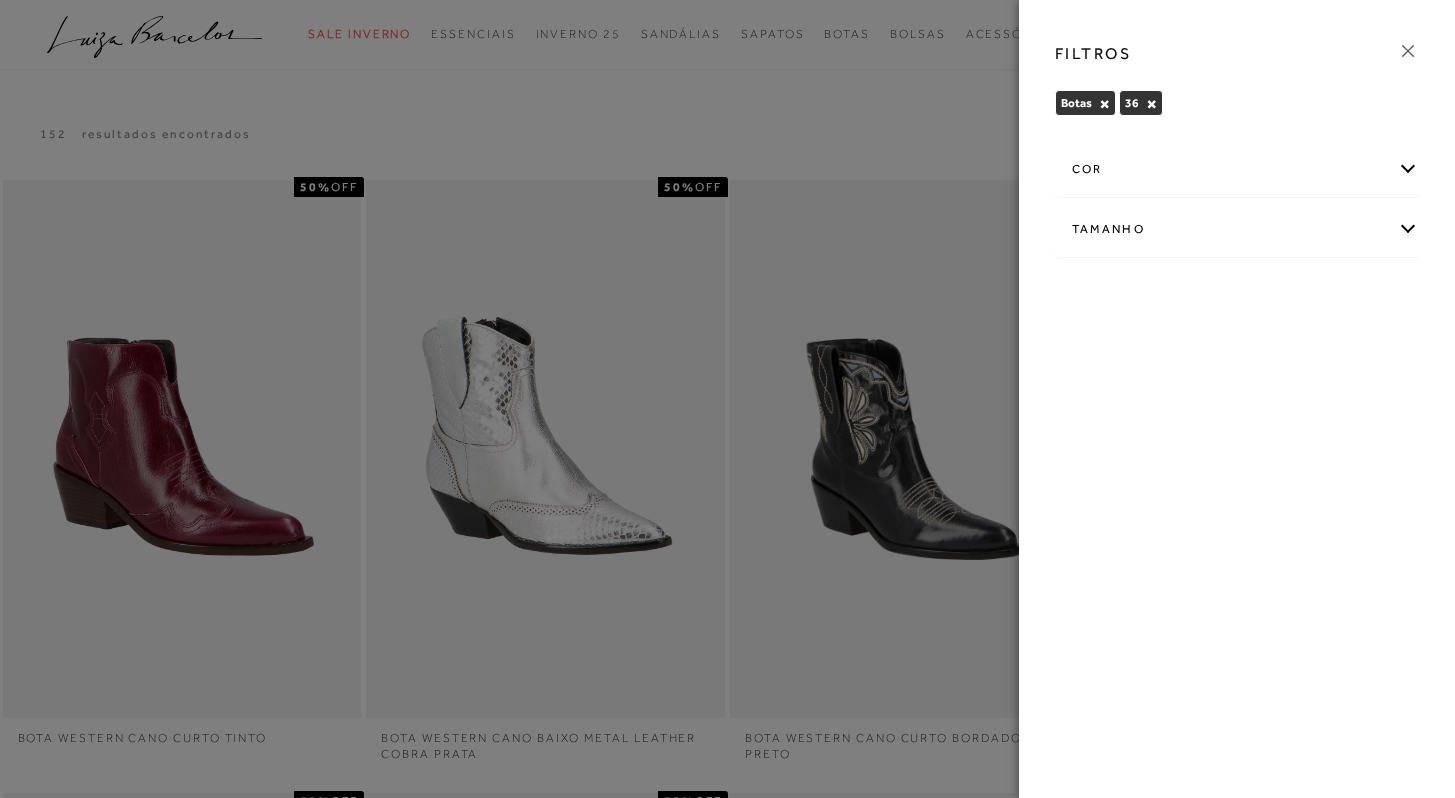 click 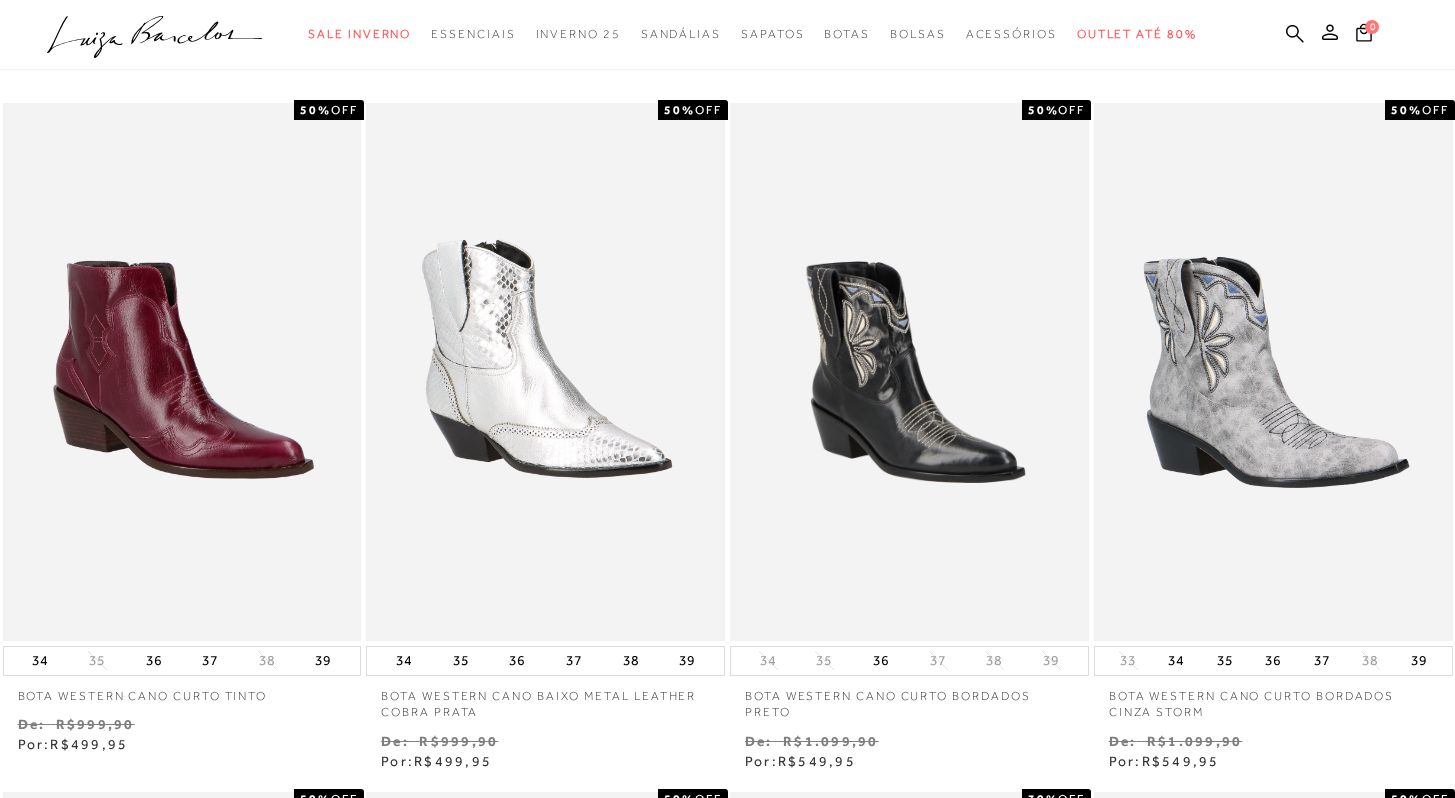 scroll, scrollTop: 0, scrollLeft: 0, axis: both 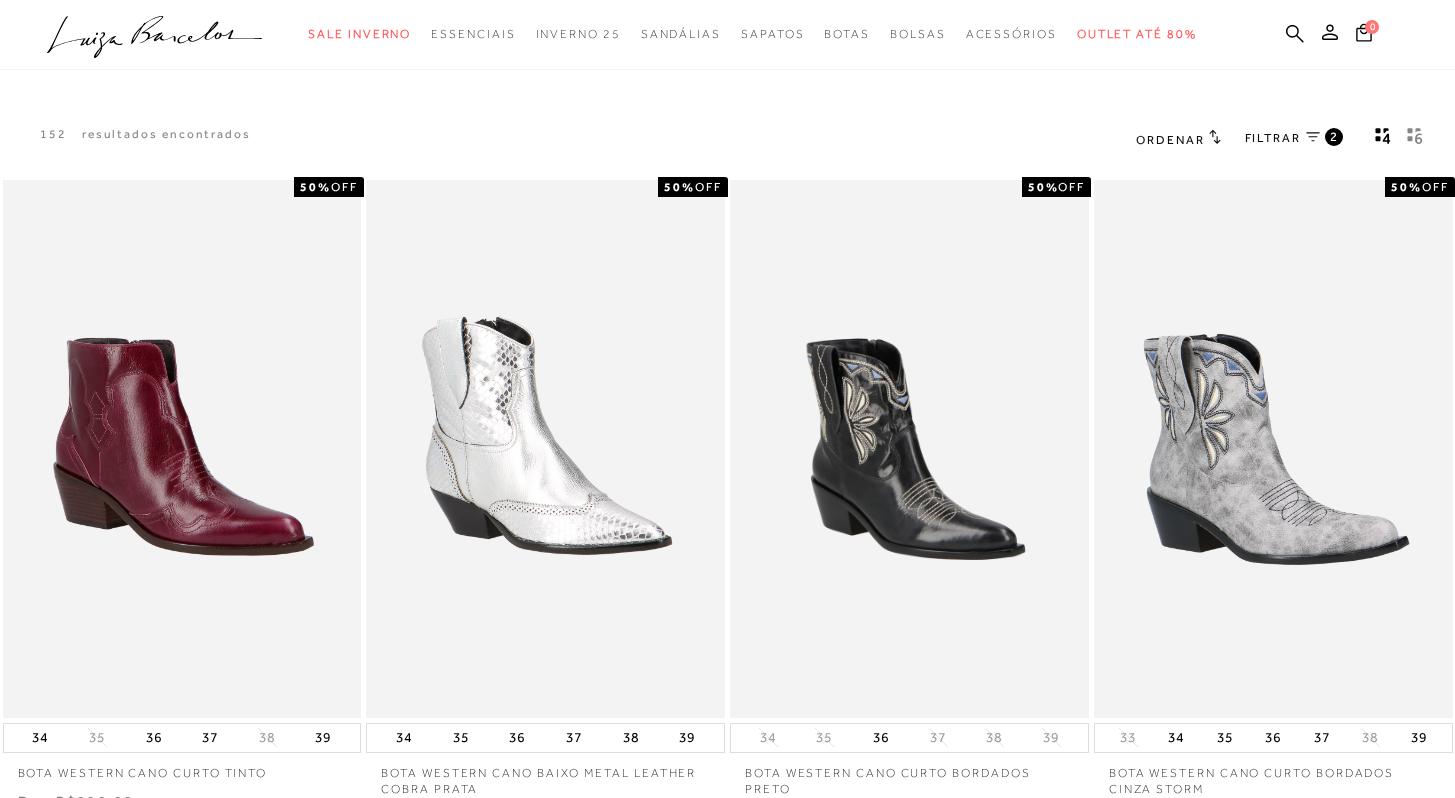 click on "Ordenar" at bounding box center [1178, 139] 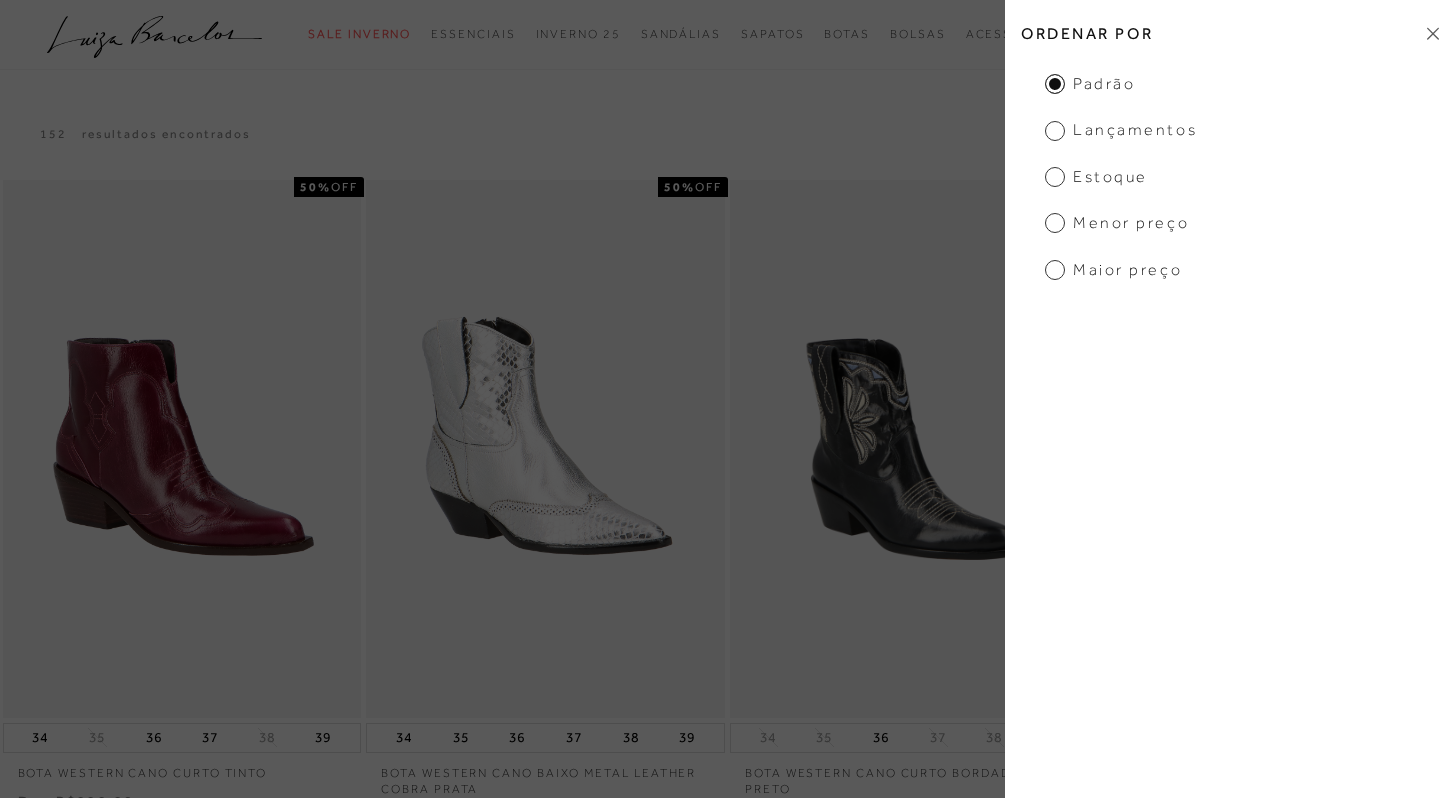 click on "Menor Preço" at bounding box center (1117, 223) 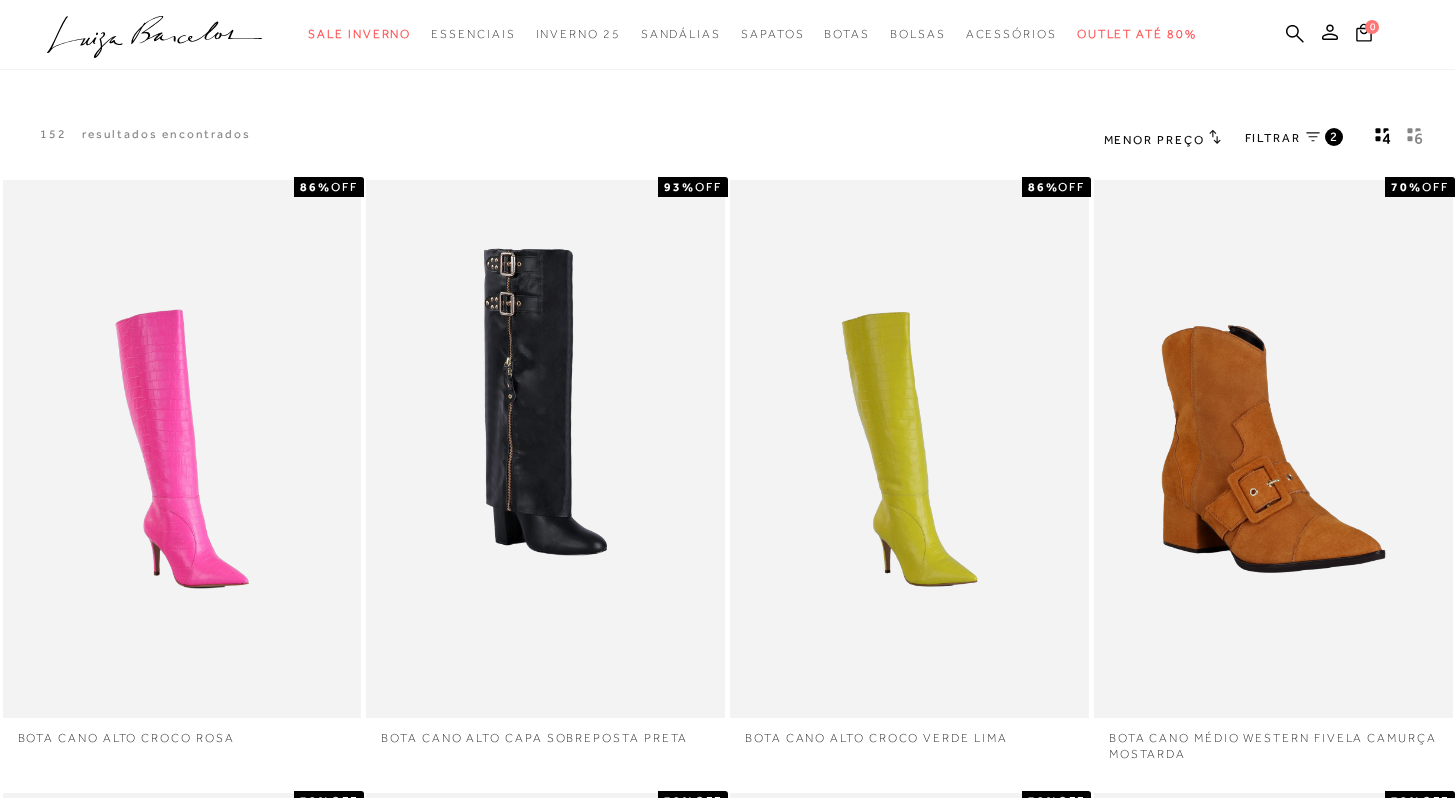 scroll, scrollTop: 103, scrollLeft: 0, axis: vertical 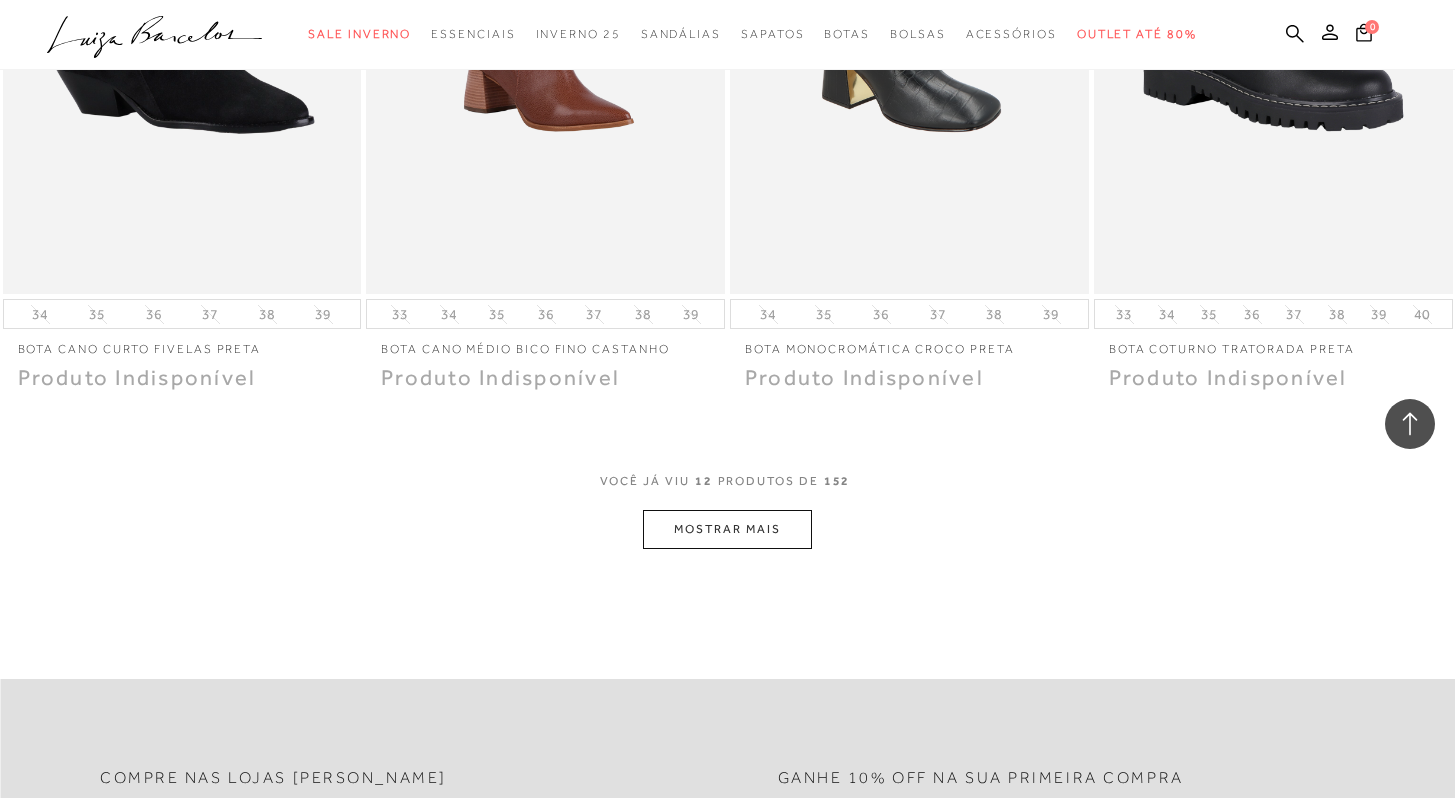 click on "MOSTRAR MAIS" at bounding box center (727, 529) 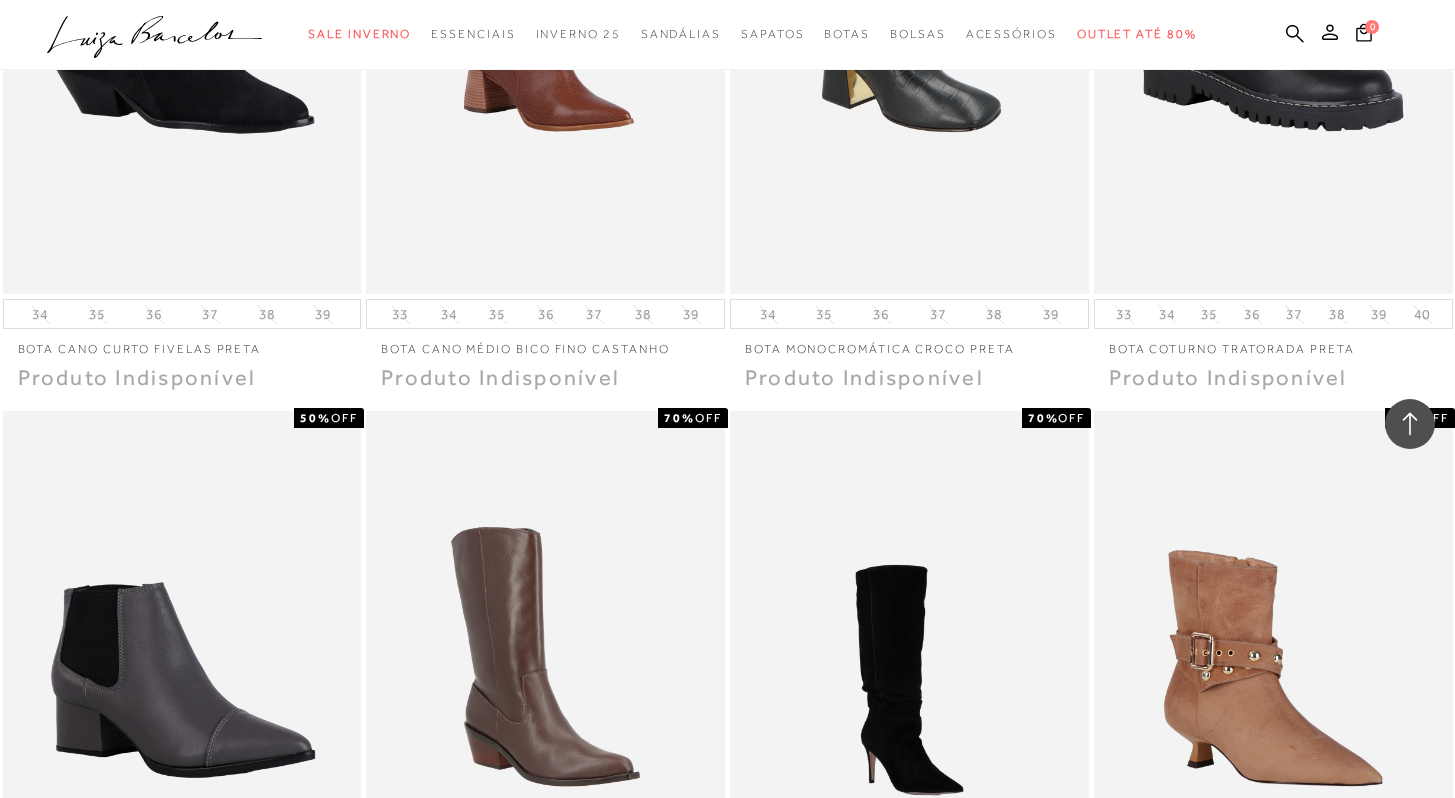 scroll, scrollTop: 2182, scrollLeft: 0, axis: vertical 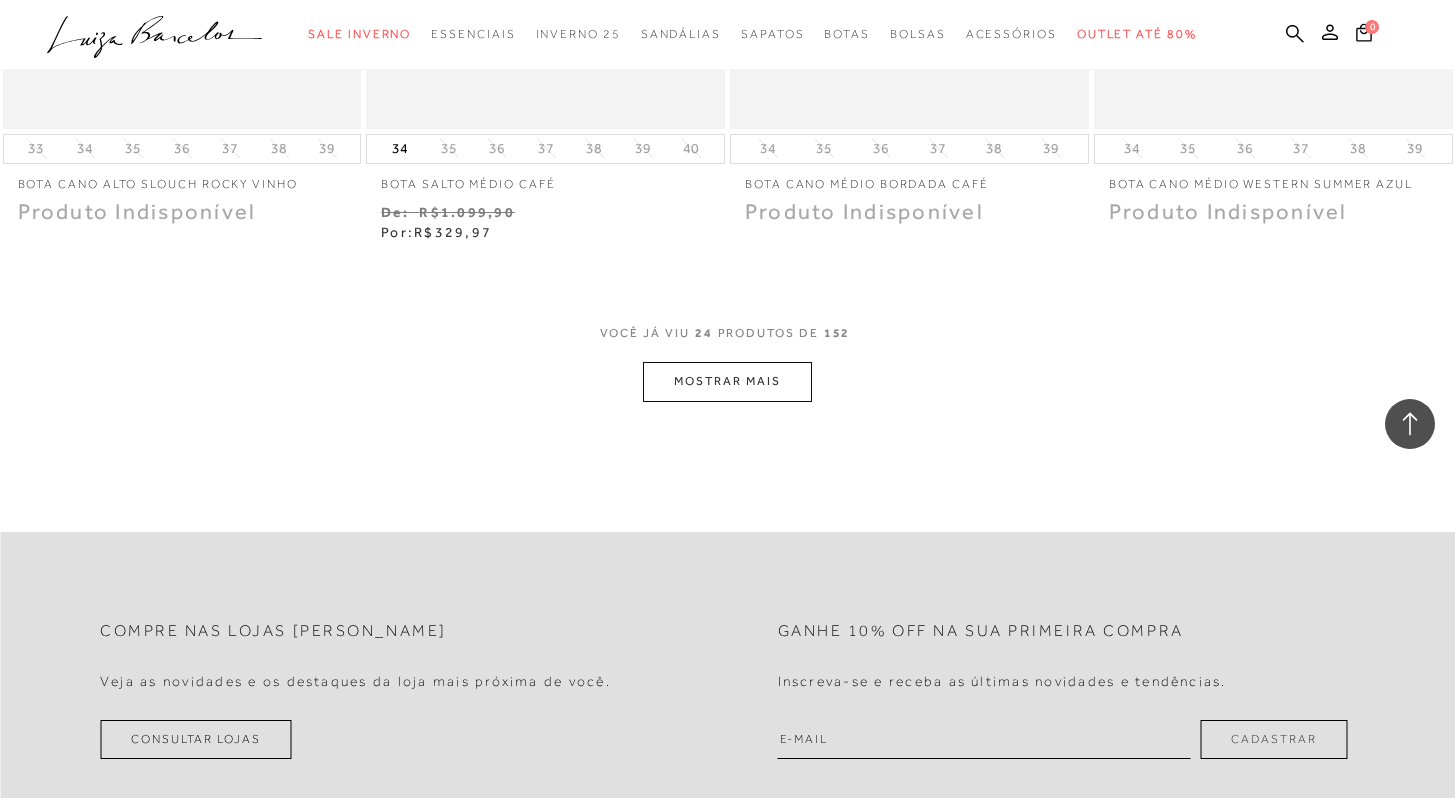 click on "MOSTRAR MAIS" at bounding box center [727, 381] 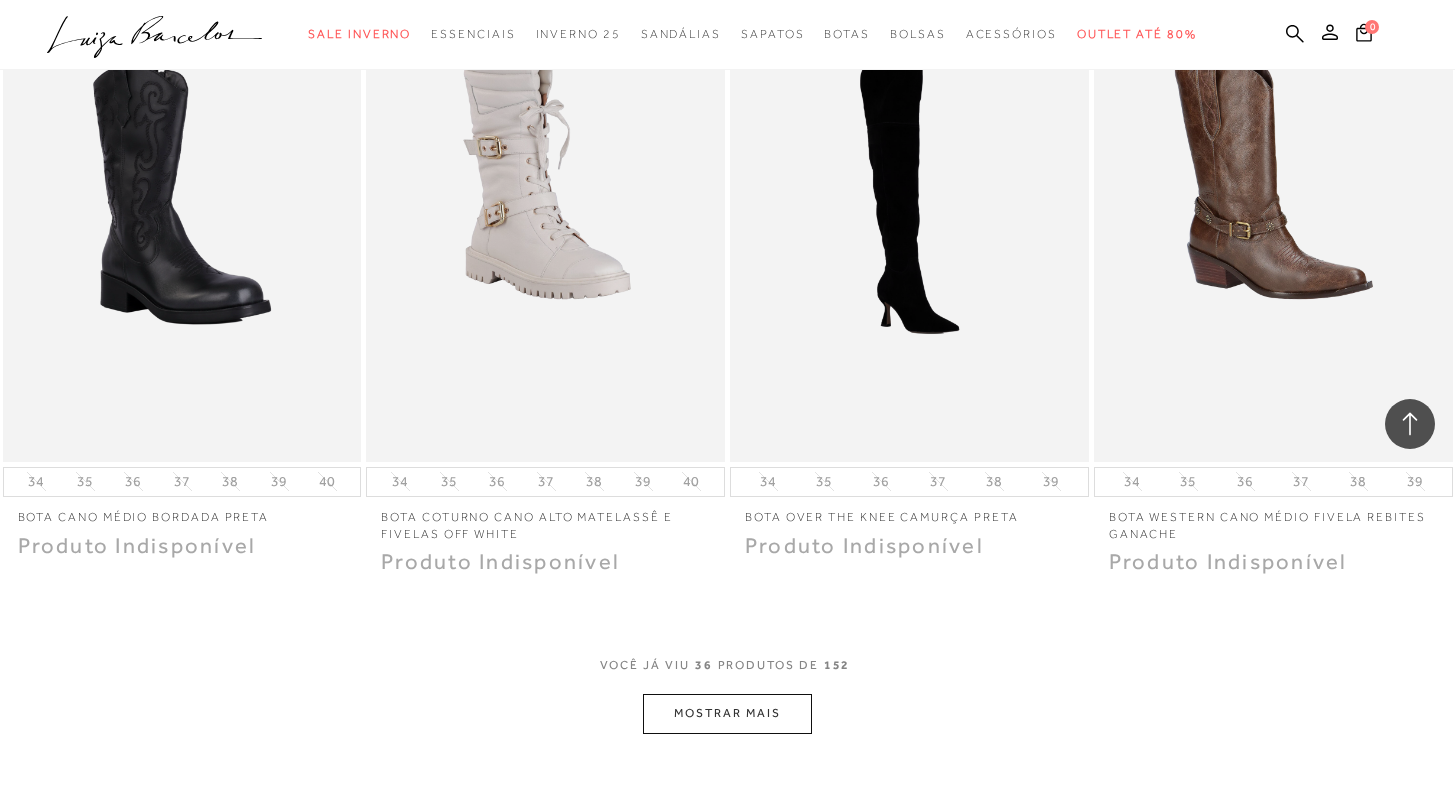 scroll, scrollTop: 5608, scrollLeft: 0, axis: vertical 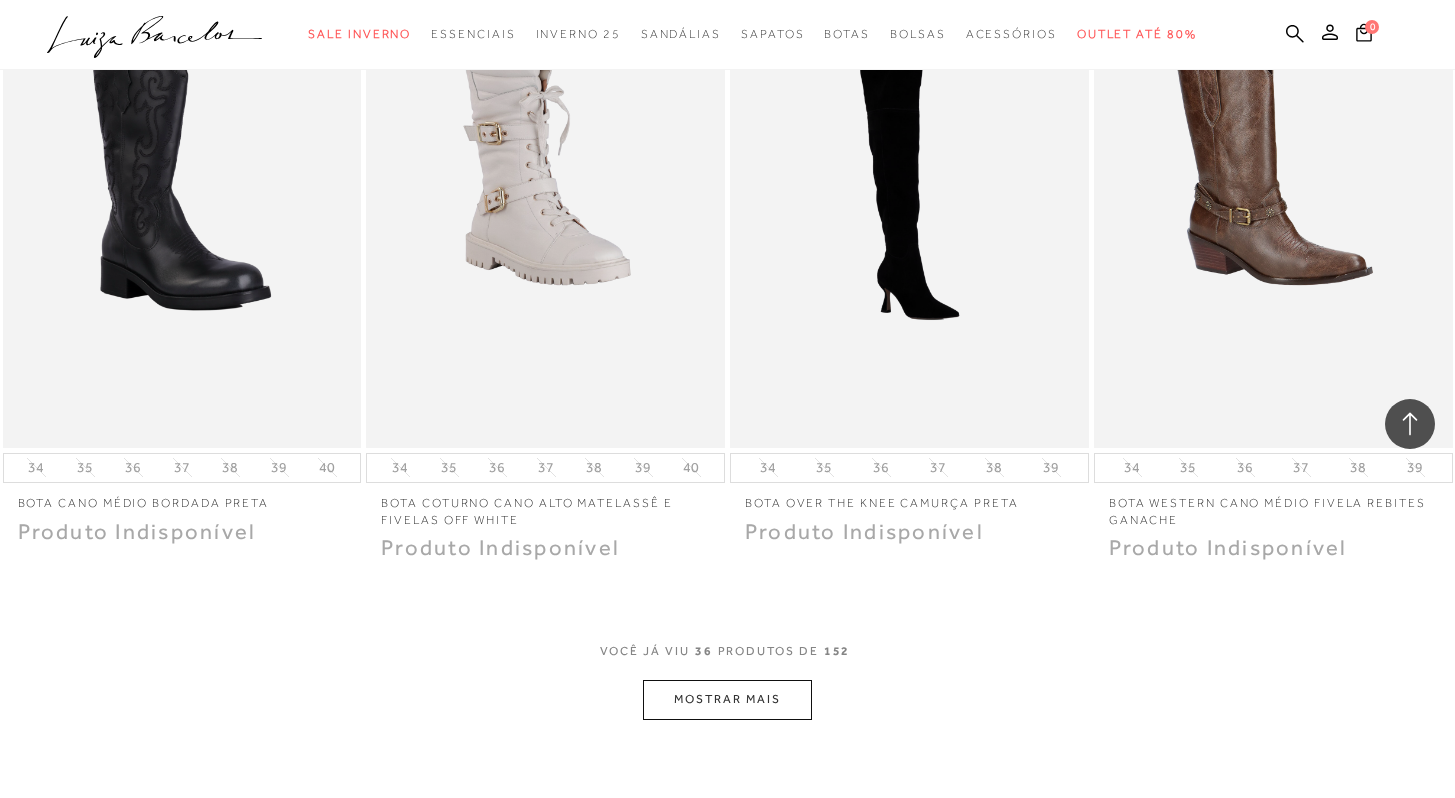 drag, startPoint x: 1469, startPoint y: 554, endPoint x: 1469, endPoint y: 647, distance: 93 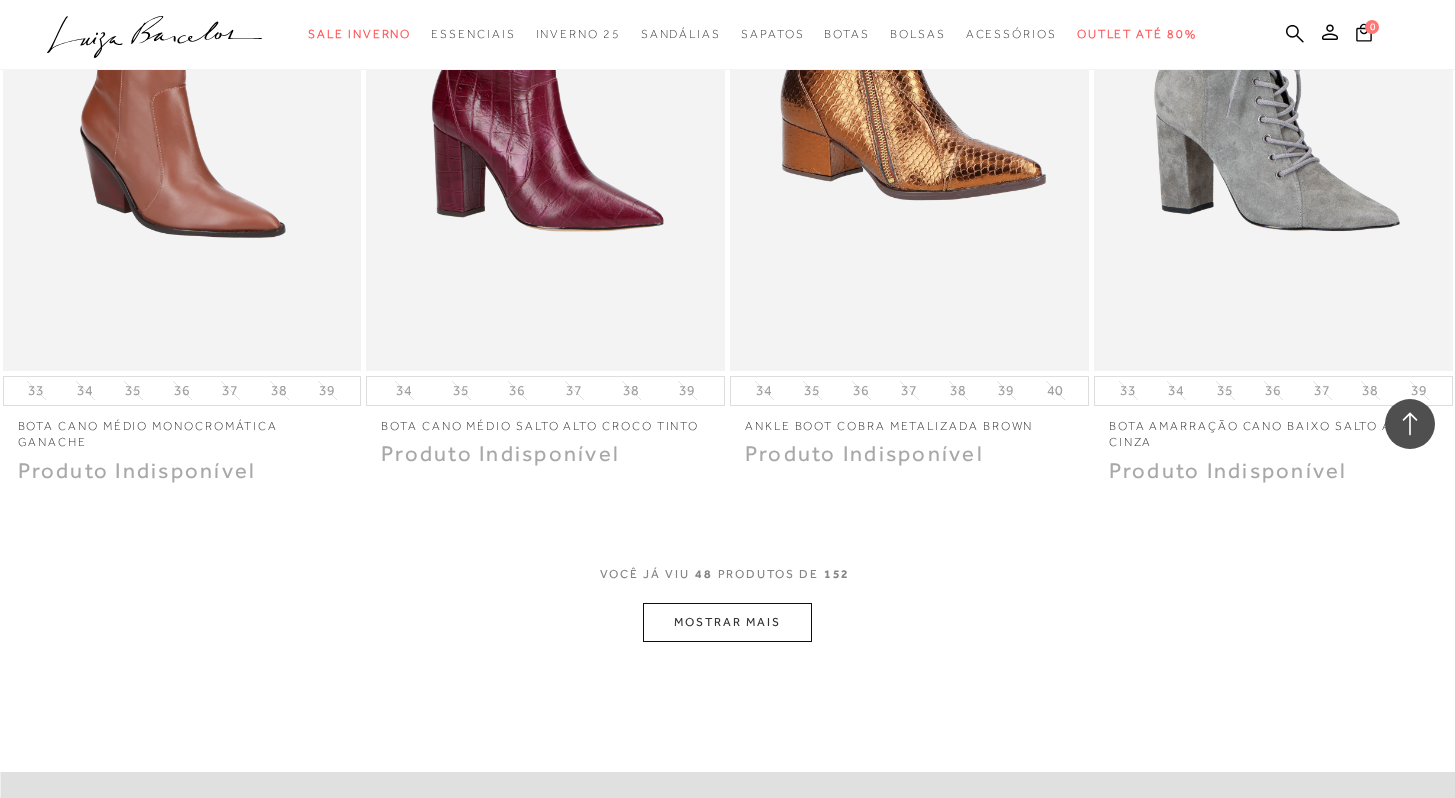scroll, scrollTop: 7705, scrollLeft: 0, axis: vertical 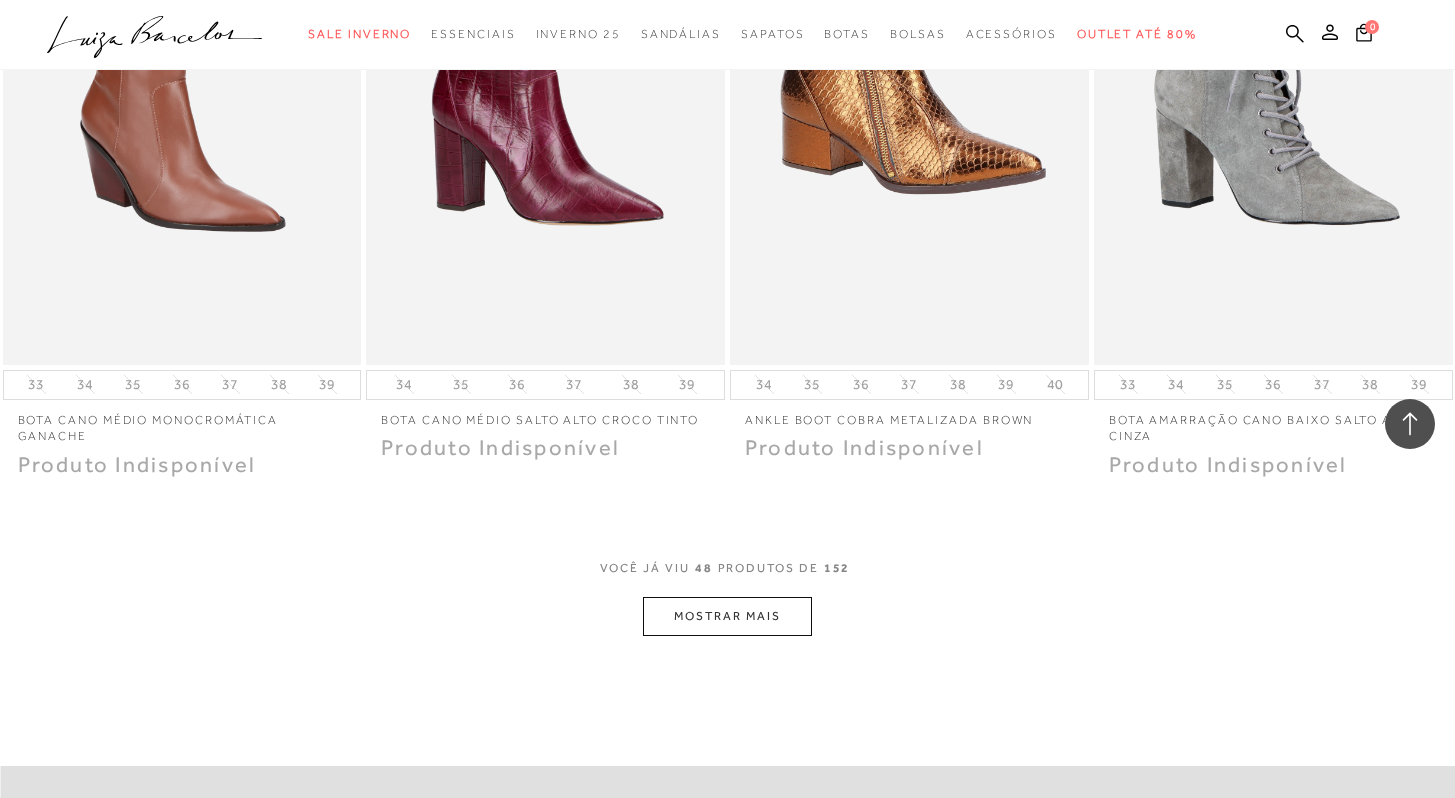 click on "MOSTRAR MAIS" at bounding box center [727, 616] 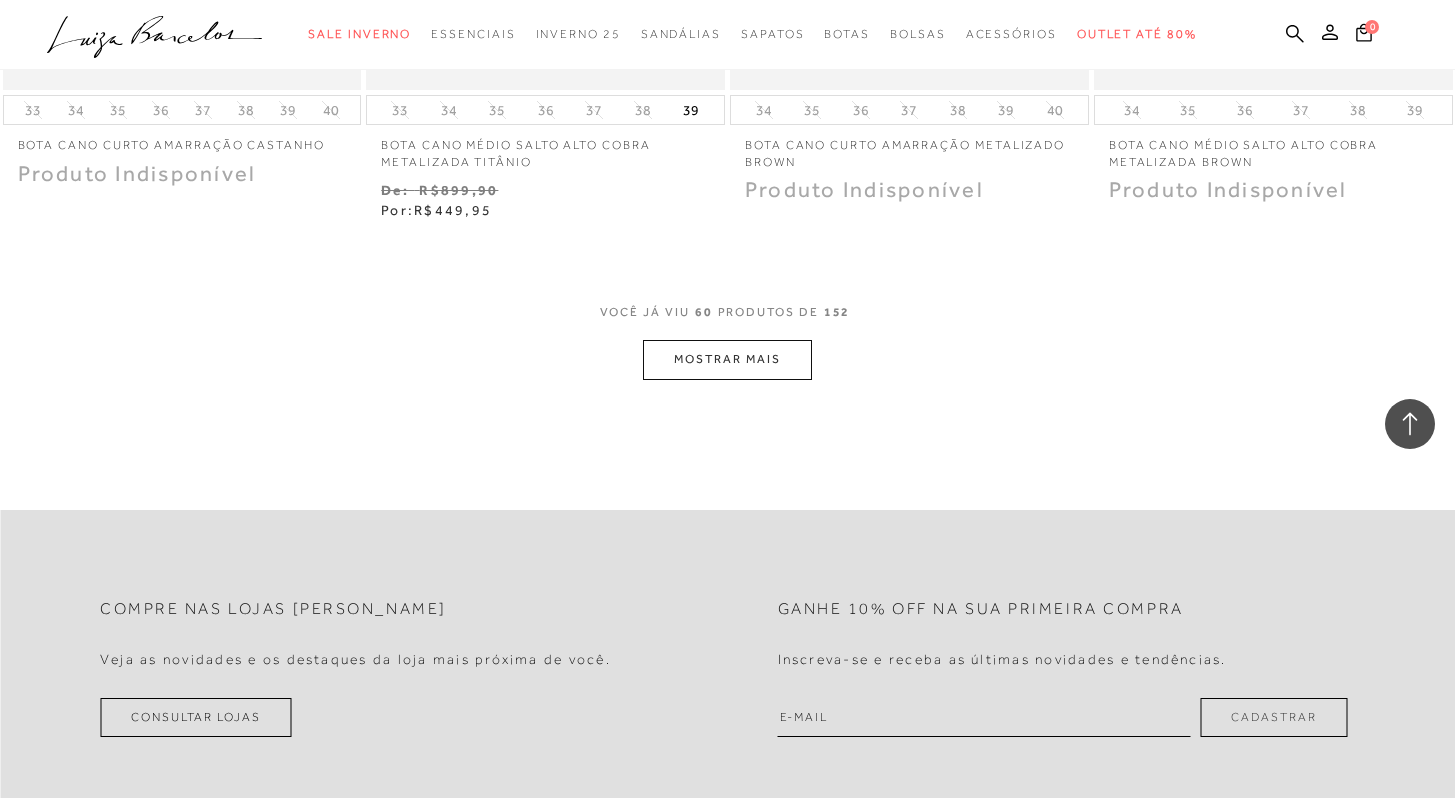 scroll, scrollTop: 10037, scrollLeft: 0, axis: vertical 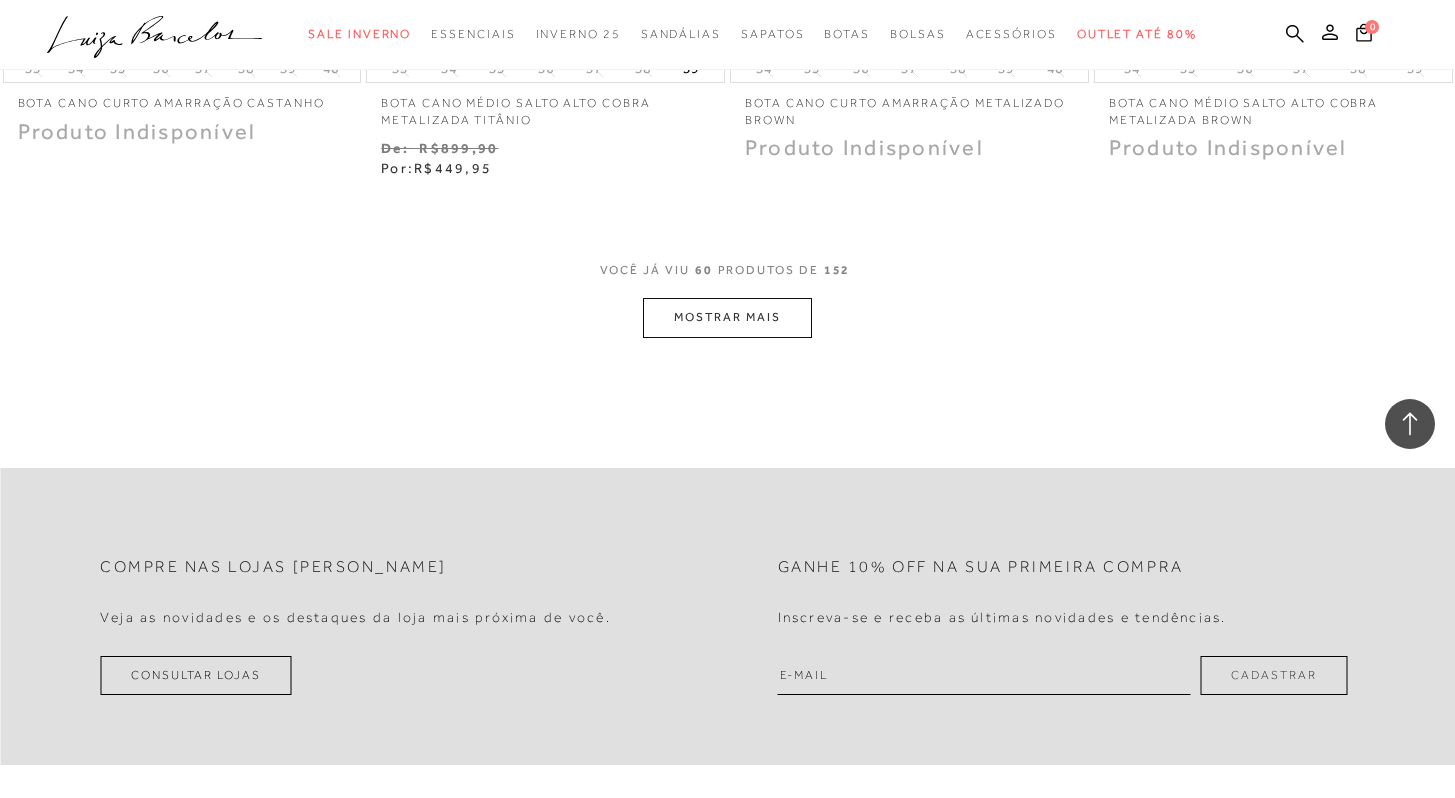 click on "MOSTRAR MAIS" at bounding box center (727, 317) 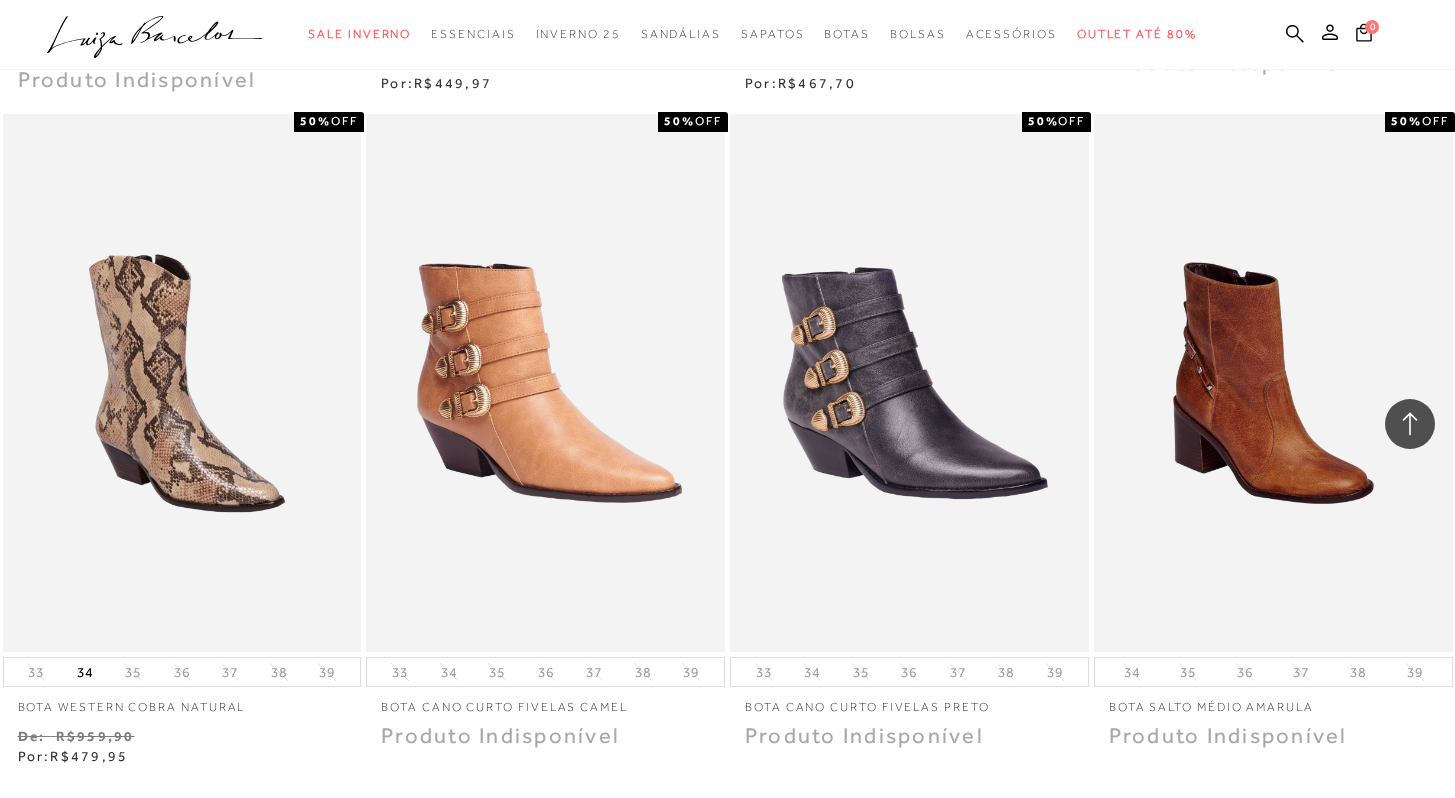 scroll, scrollTop: 11573, scrollLeft: 0, axis: vertical 